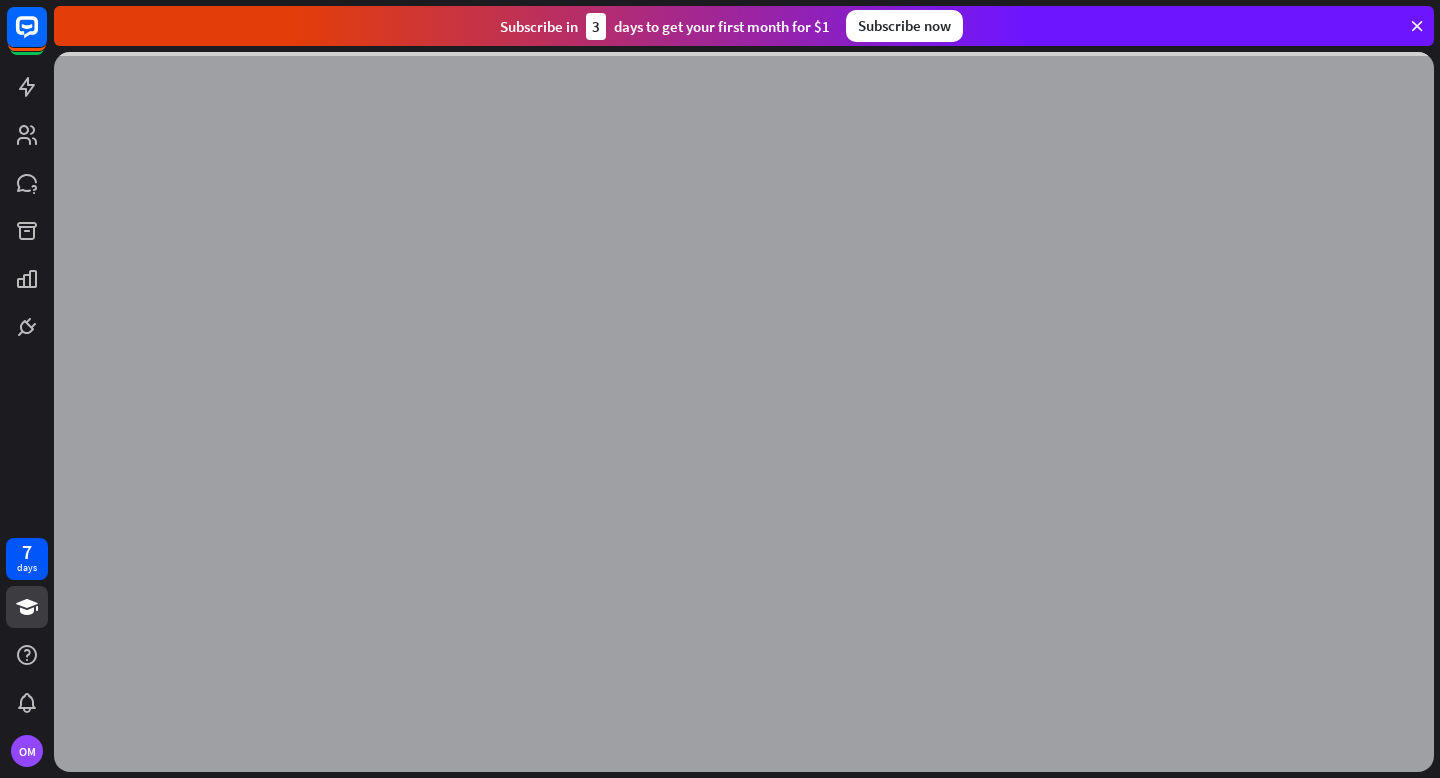 scroll, scrollTop: 0, scrollLeft: 0, axis: both 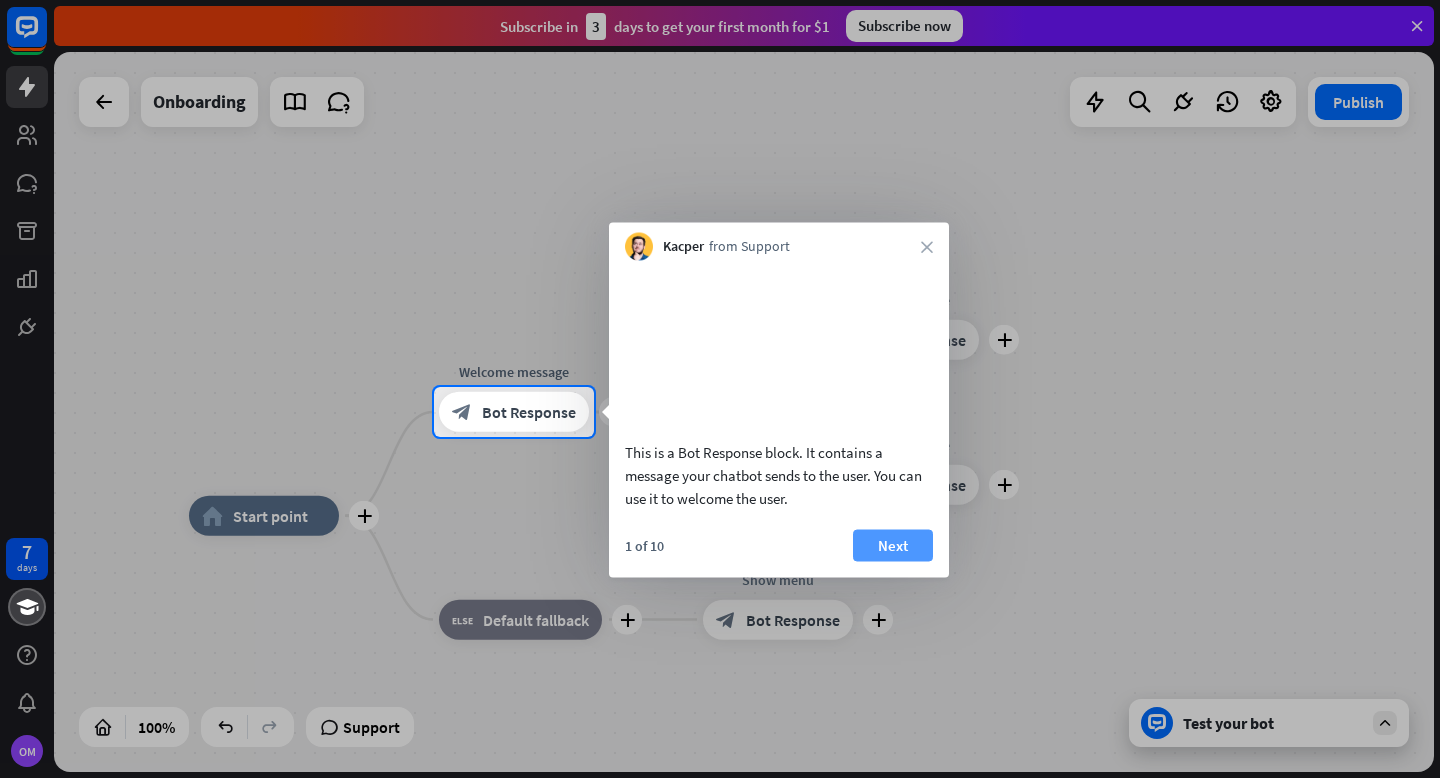 click on "Next" at bounding box center [893, 545] 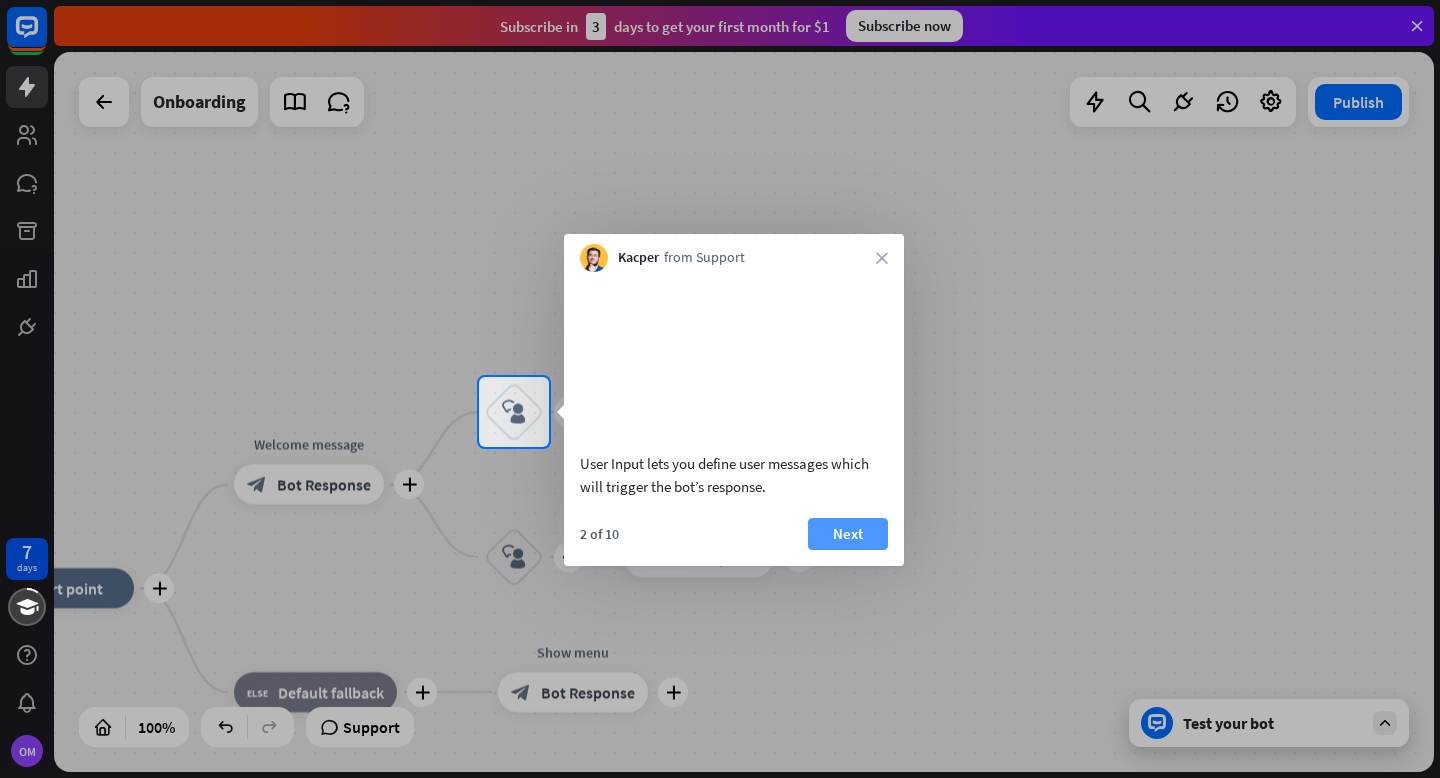 click on "Next" at bounding box center (848, 534) 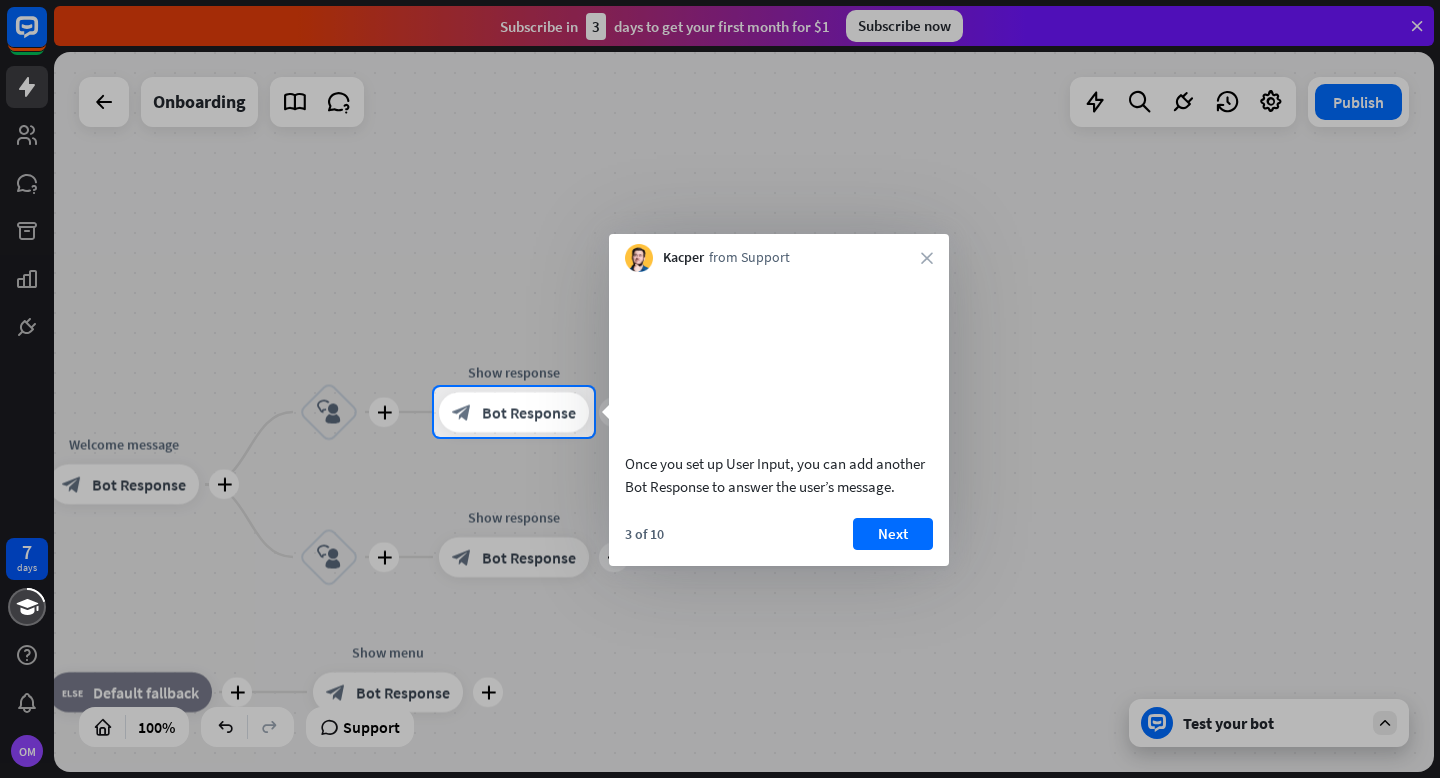 click on "Next" at bounding box center (893, 534) 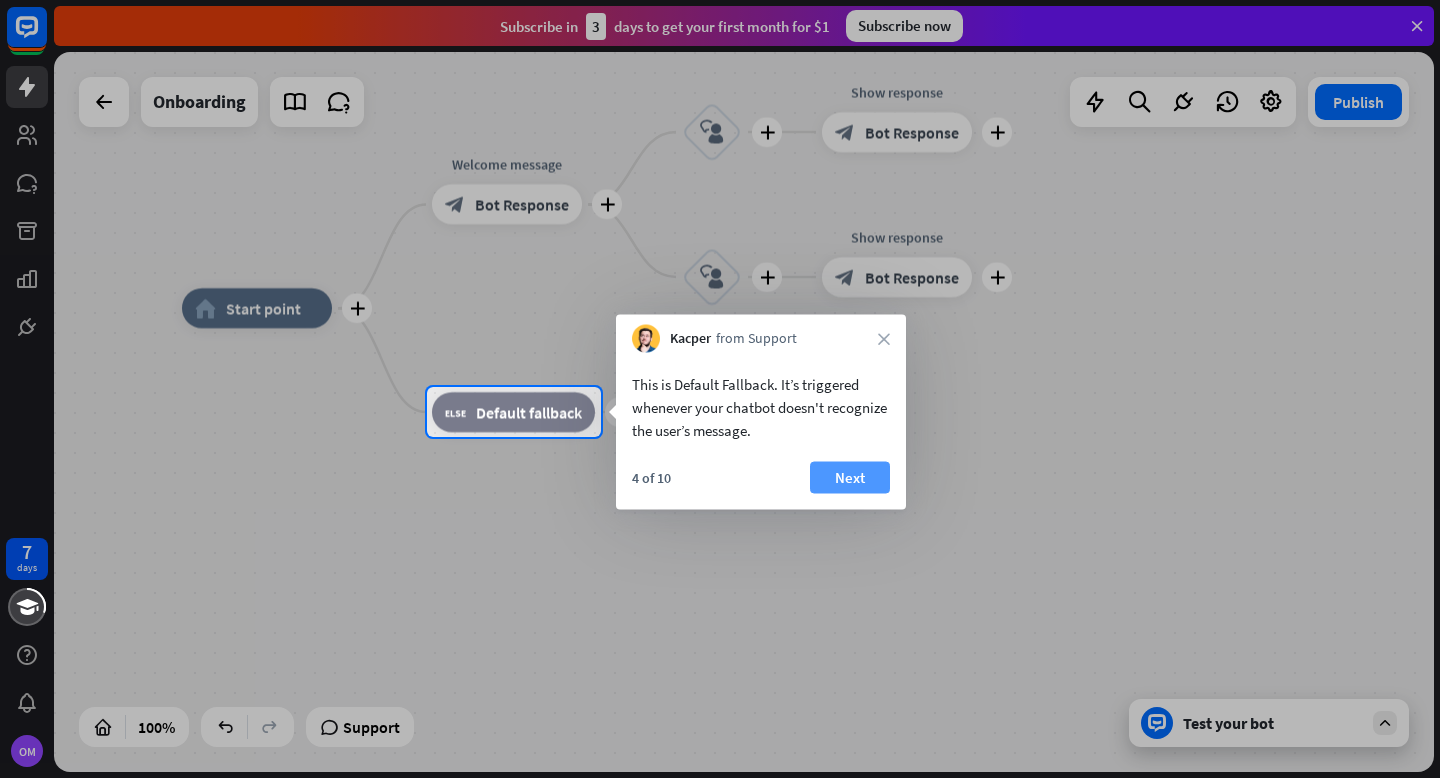 click on "Next" at bounding box center [850, 478] 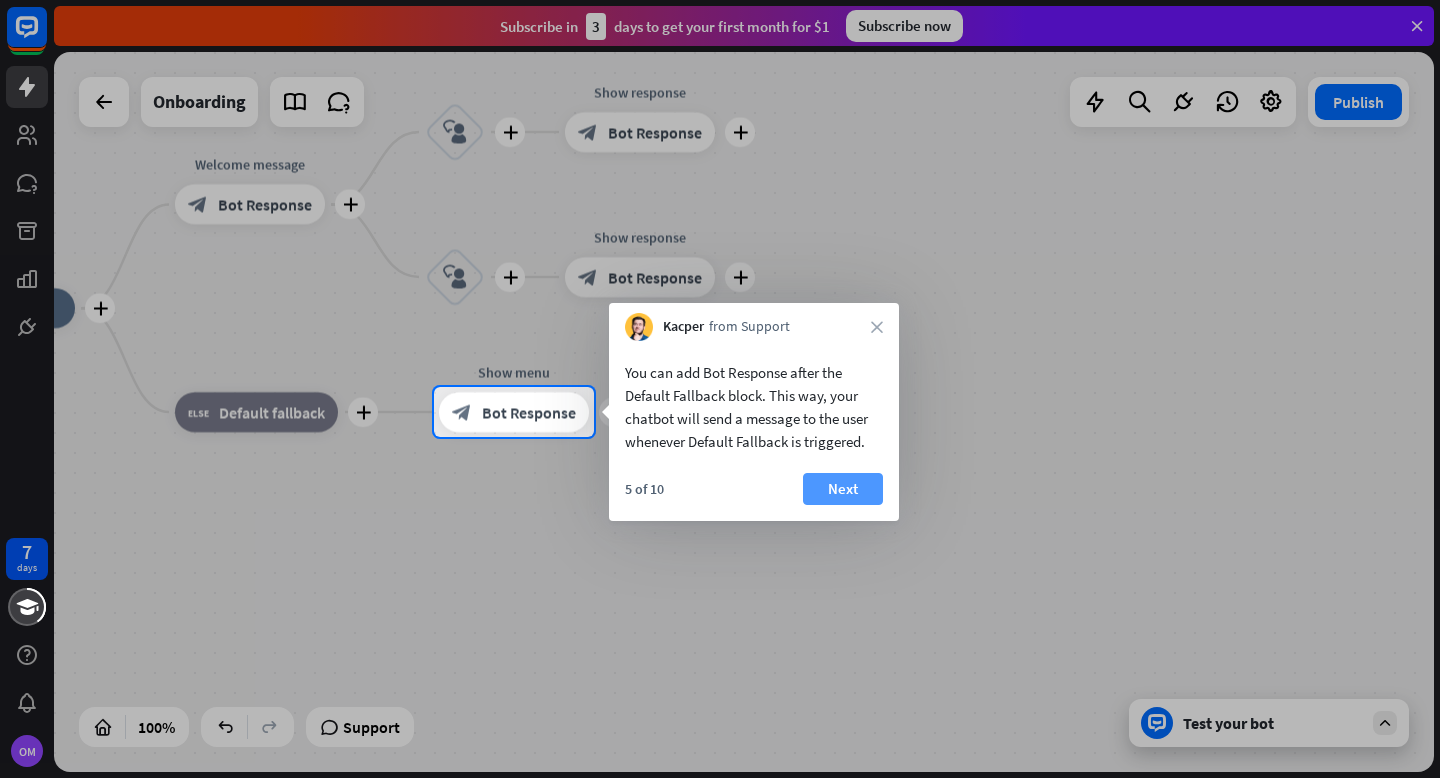 click on "Next" at bounding box center [843, 489] 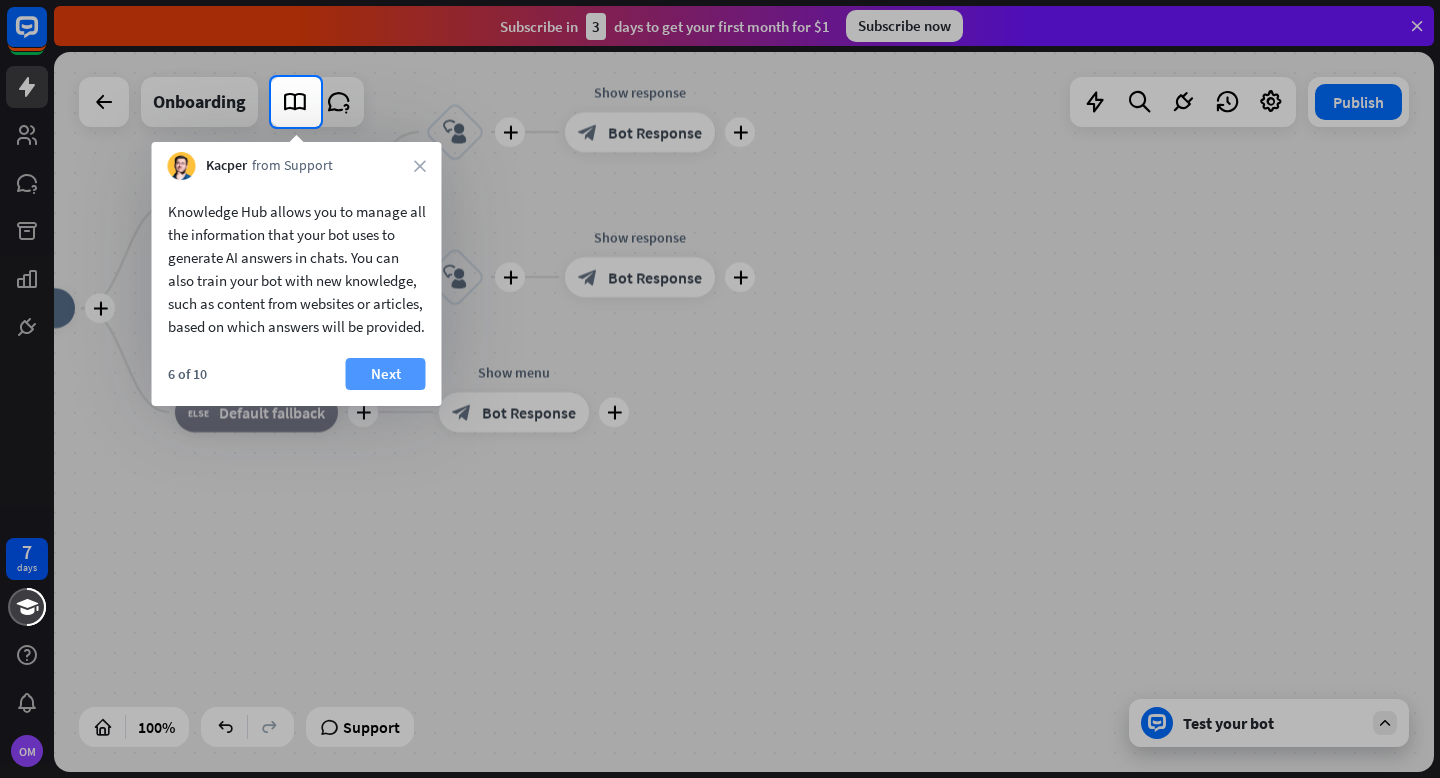 click on "Next" at bounding box center [386, 374] 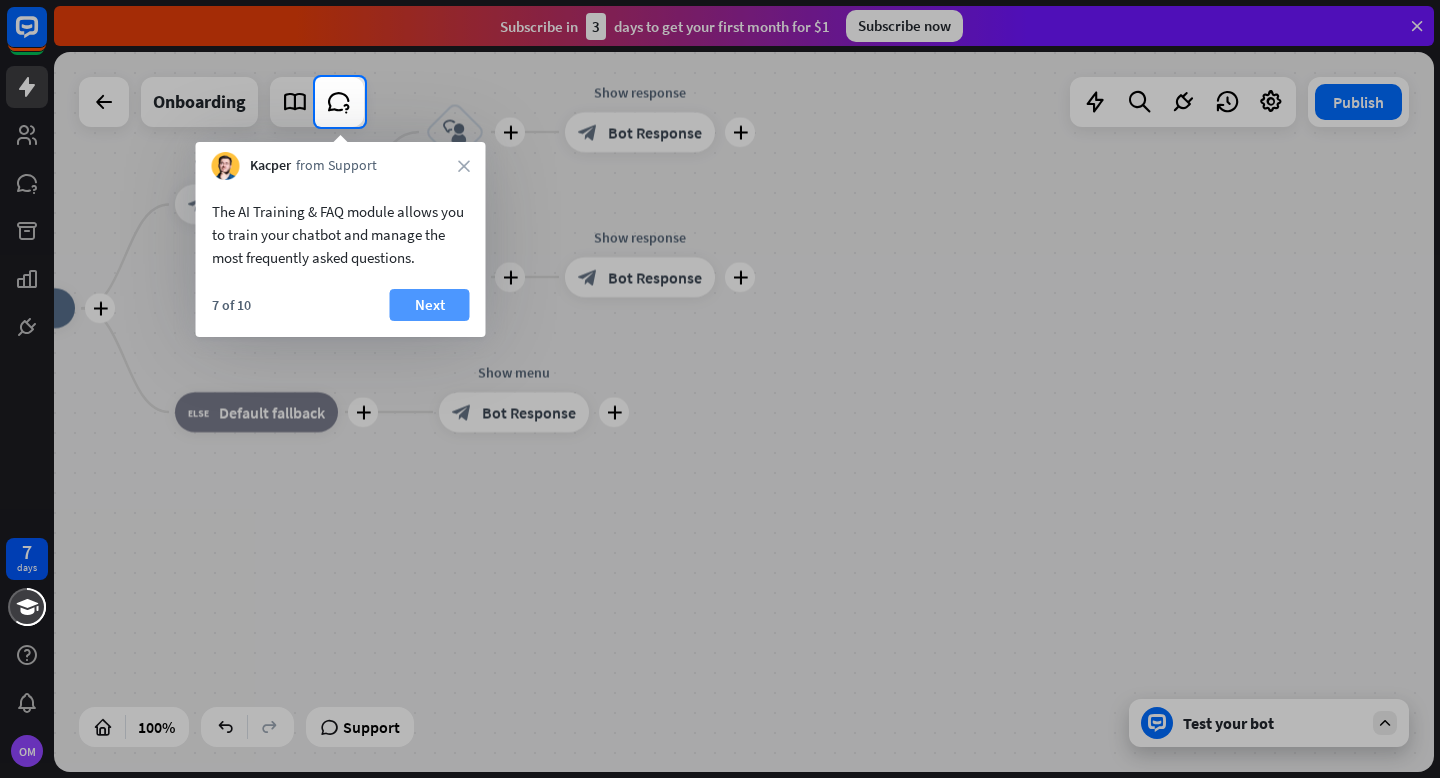 click on "Next" at bounding box center [430, 305] 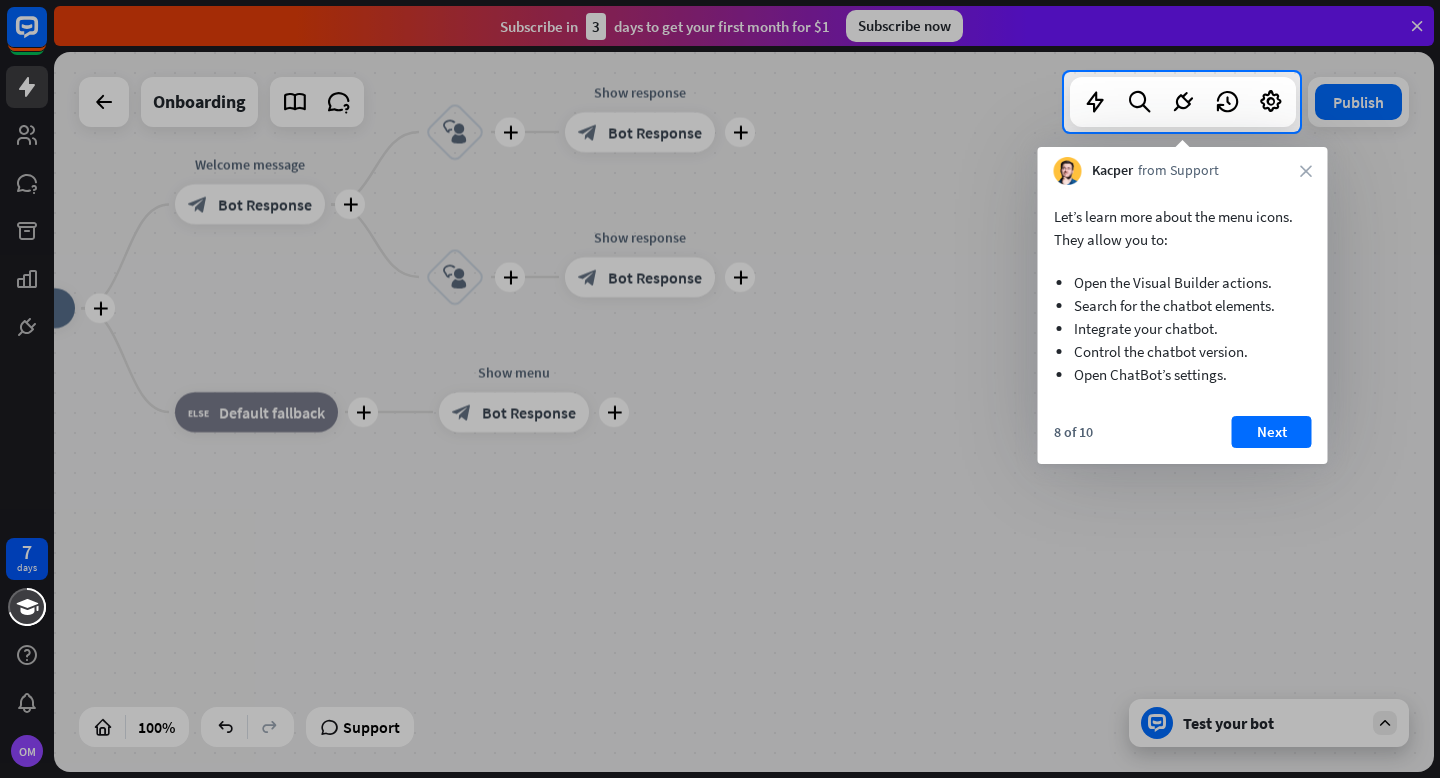 click on "Next" at bounding box center [1272, 432] 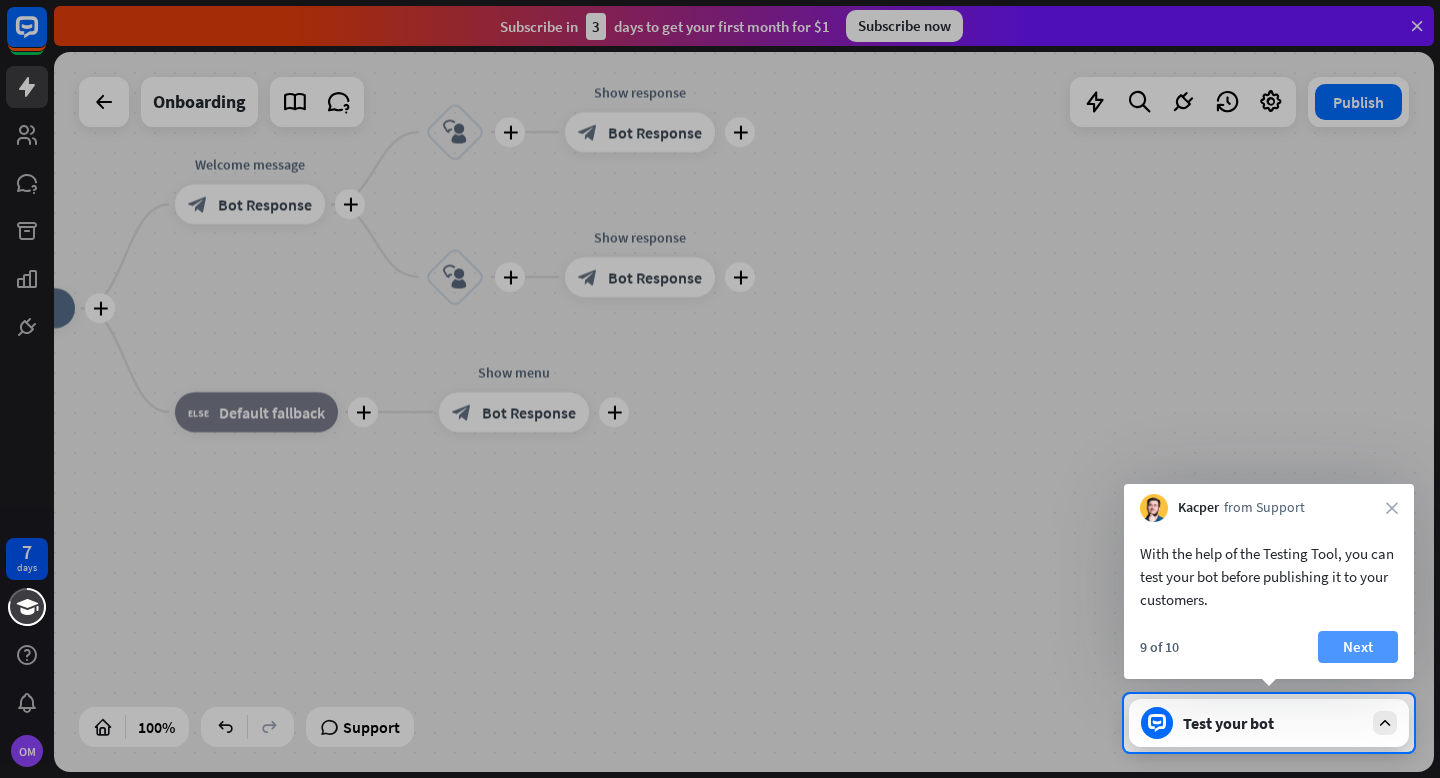 click on "Next" at bounding box center (1358, 647) 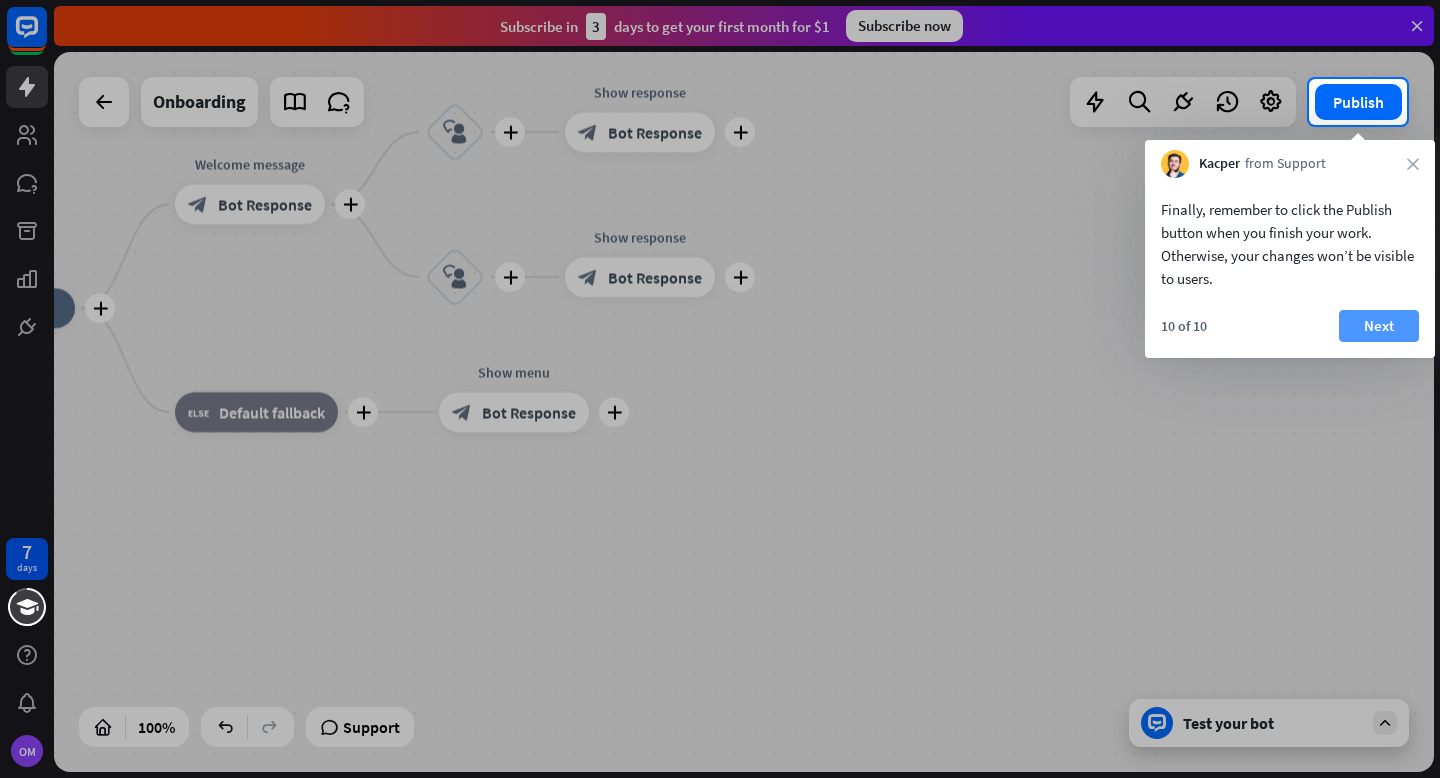 click on "Next" at bounding box center (1379, 326) 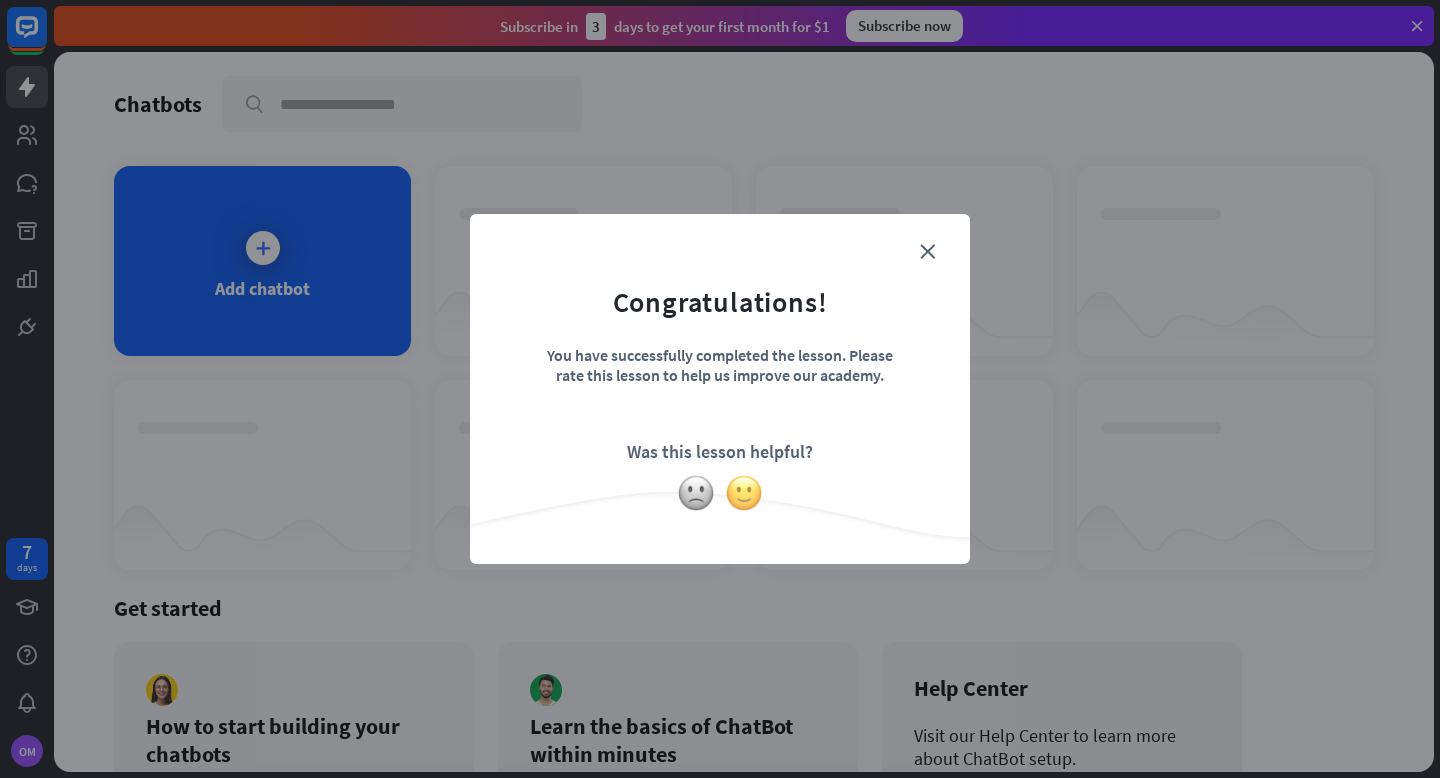 click at bounding box center (744, 493) 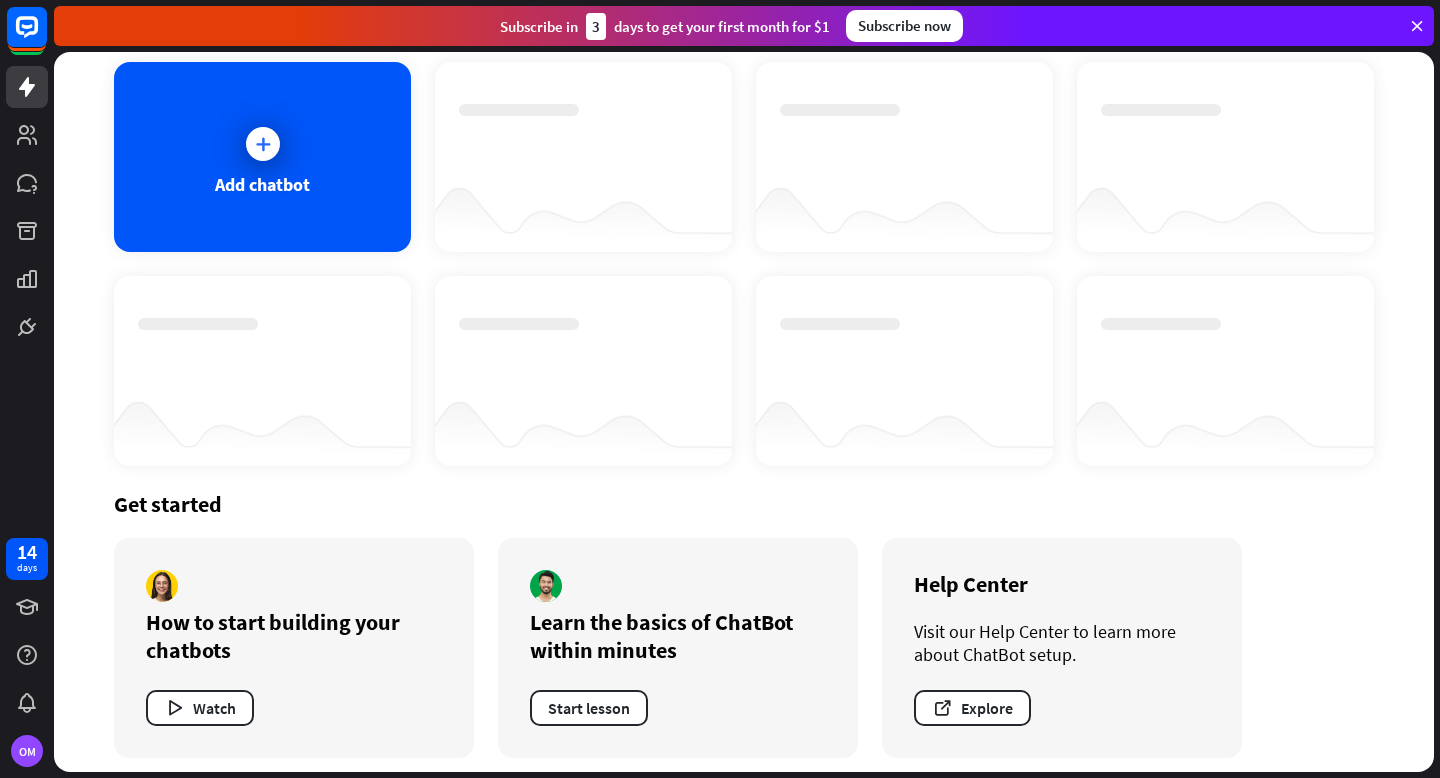 scroll, scrollTop: 0, scrollLeft: 0, axis: both 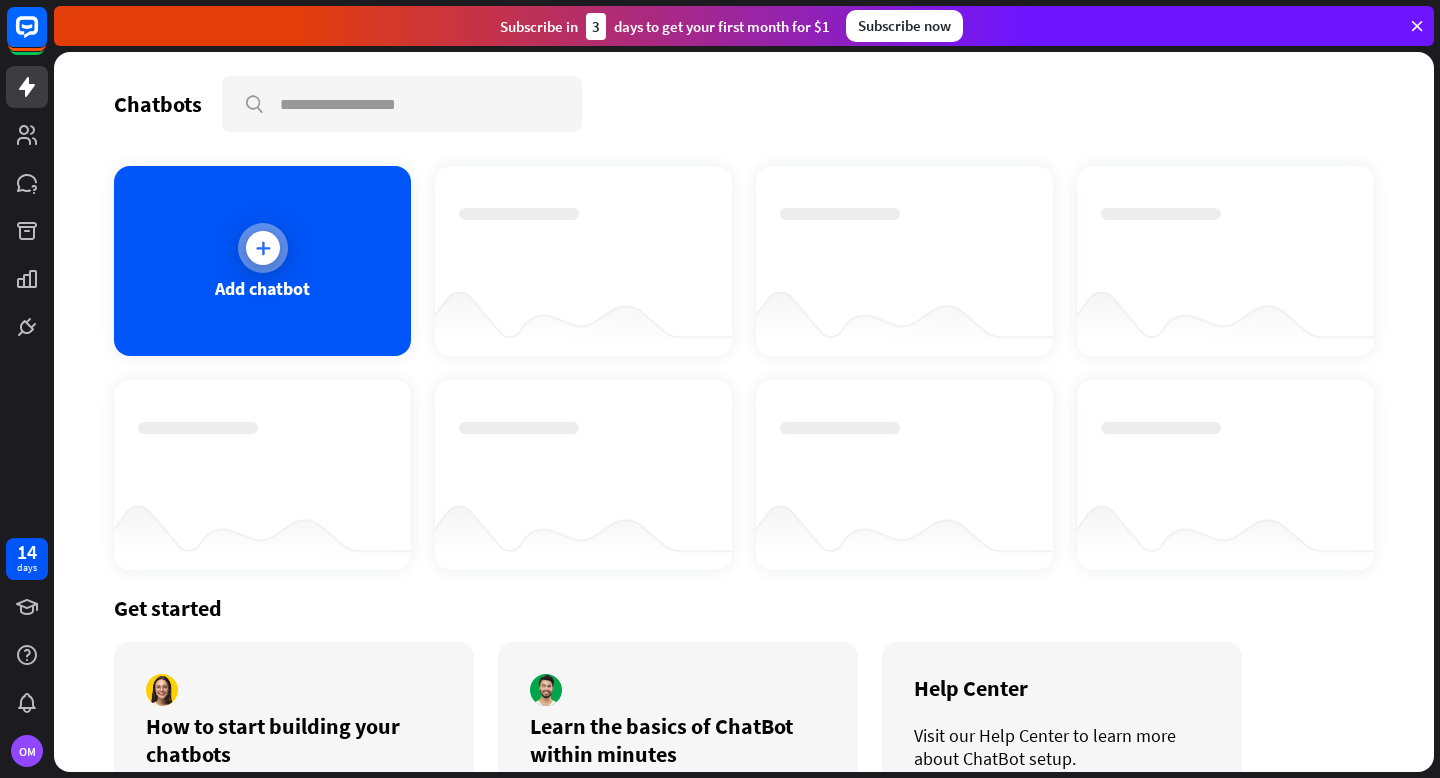 click at bounding box center (263, 248) 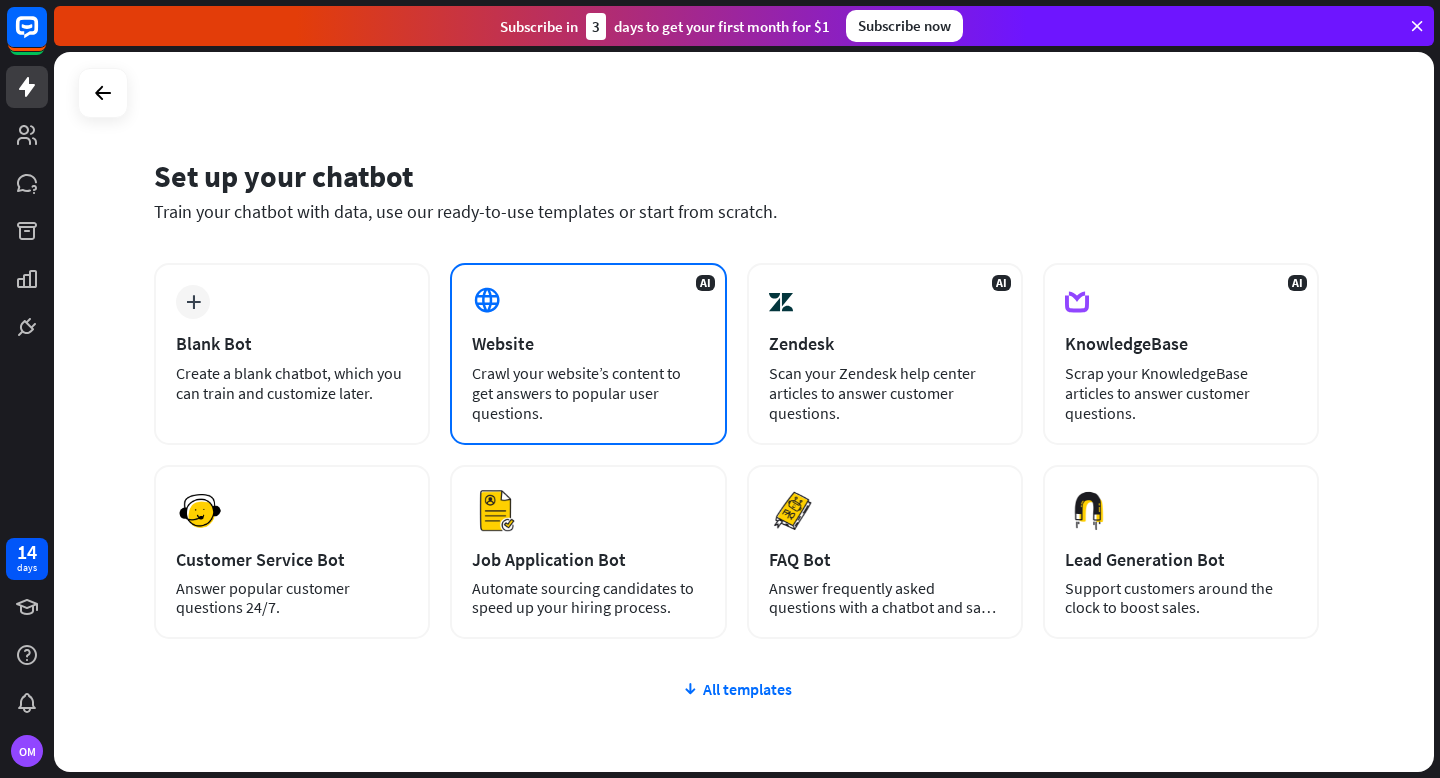 click on "AI     Website
Crawl your website’s content to get answers to
popular user questions." at bounding box center (588, 354) 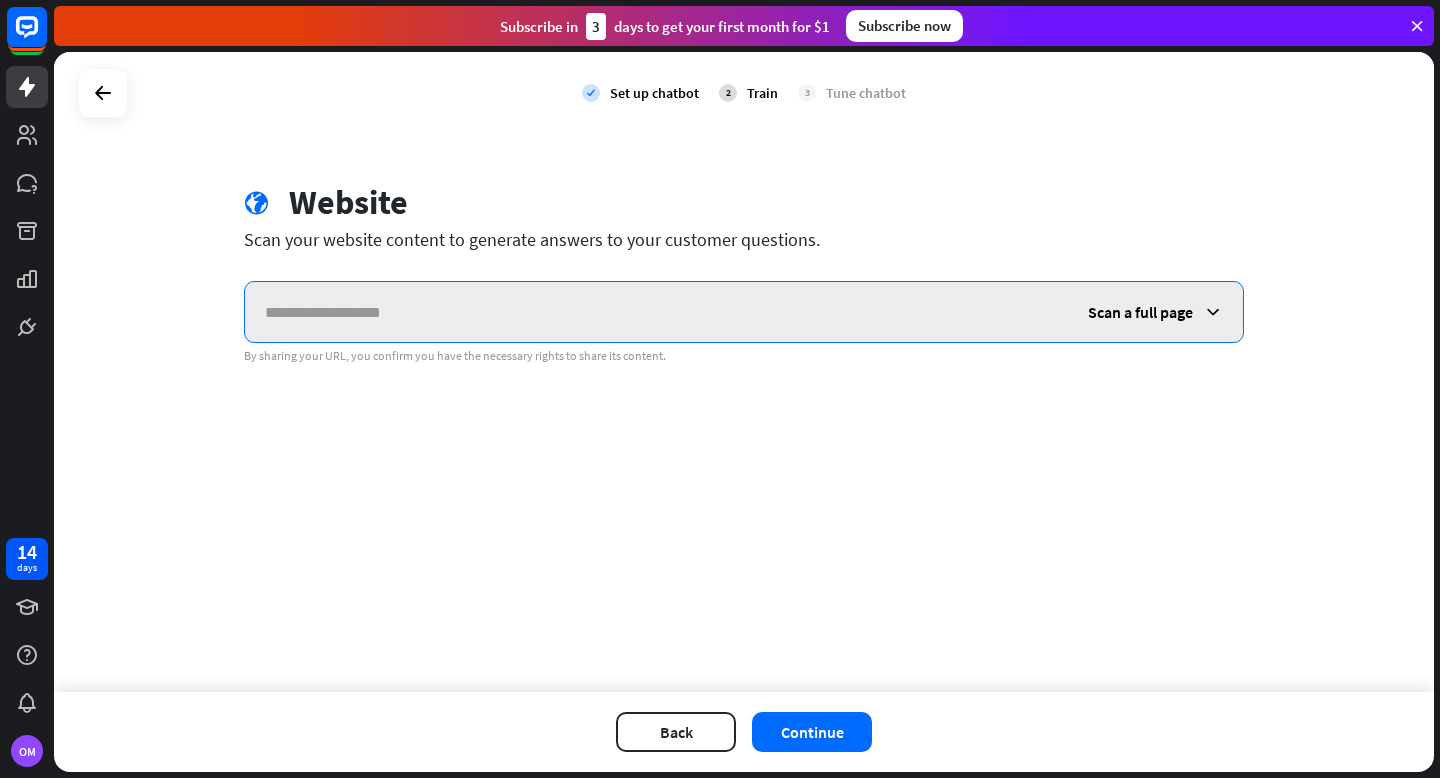 paste on "**********" 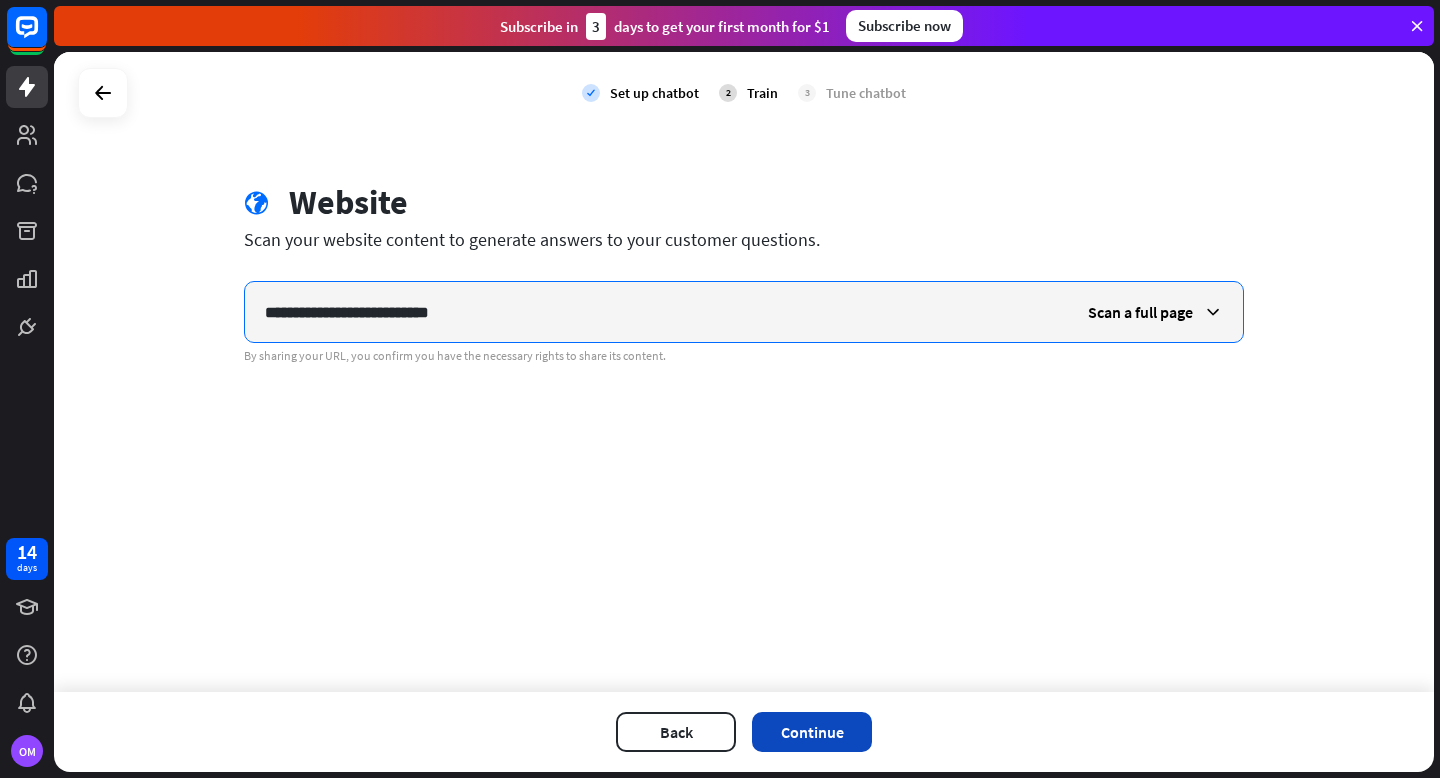 type on "**********" 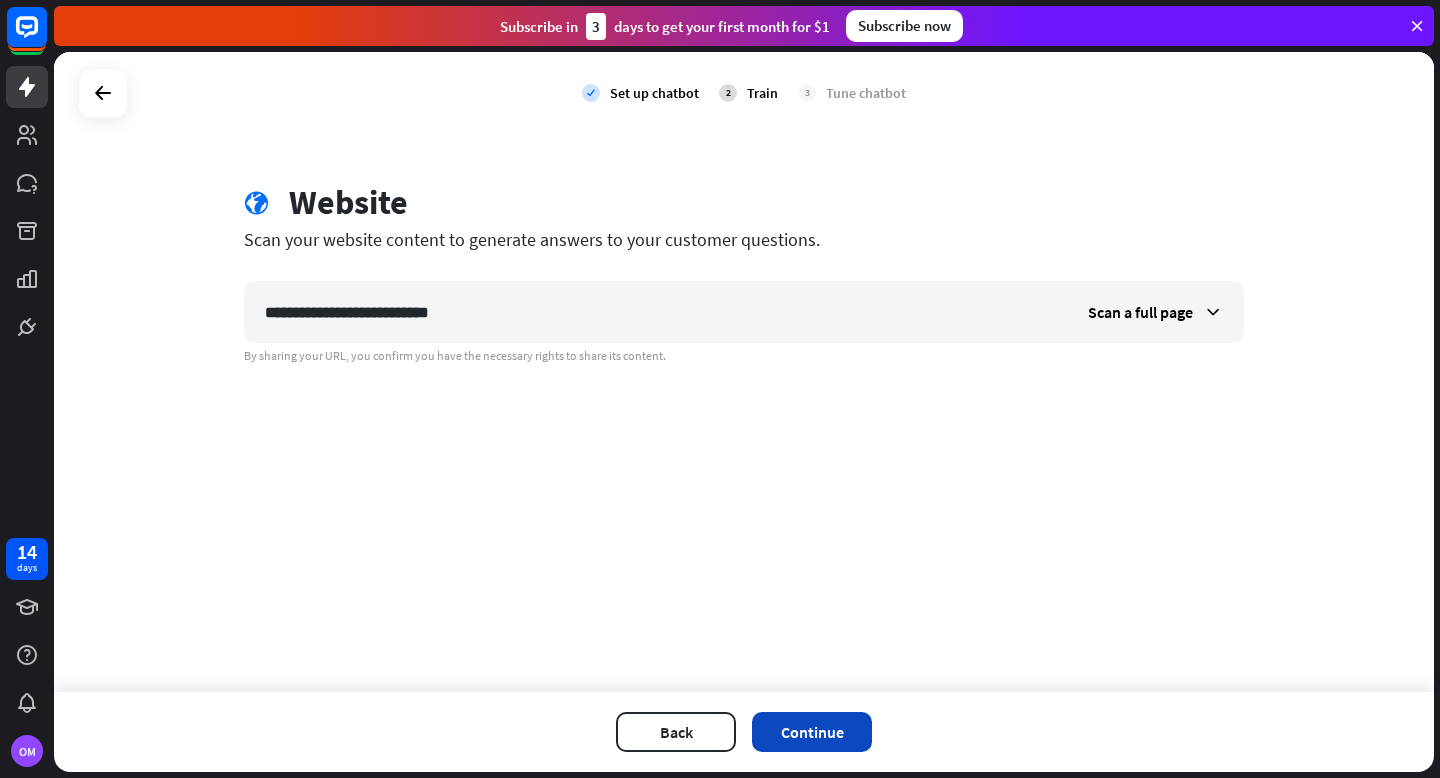 click on "Continue" at bounding box center (812, 732) 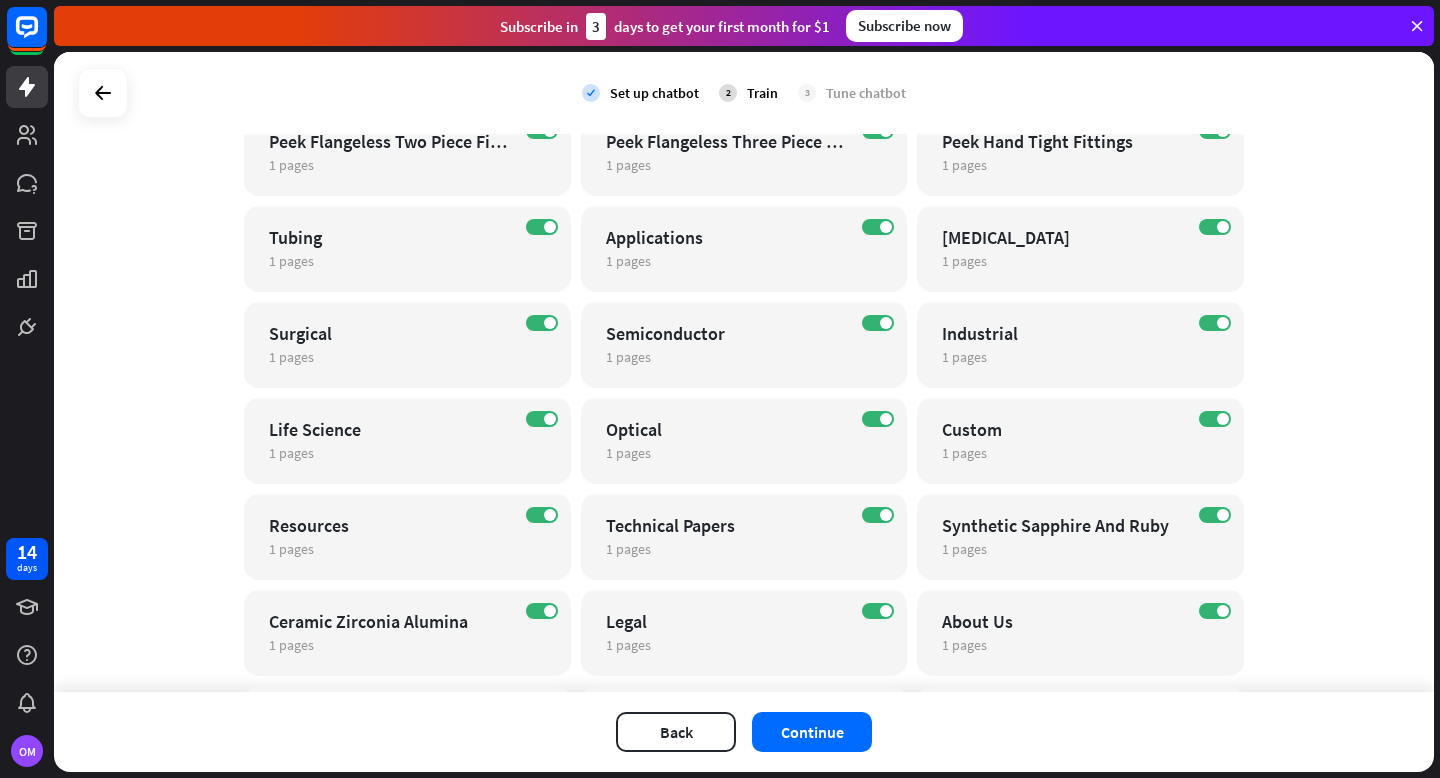 scroll, scrollTop: 0, scrollLeft: 0, axis: both 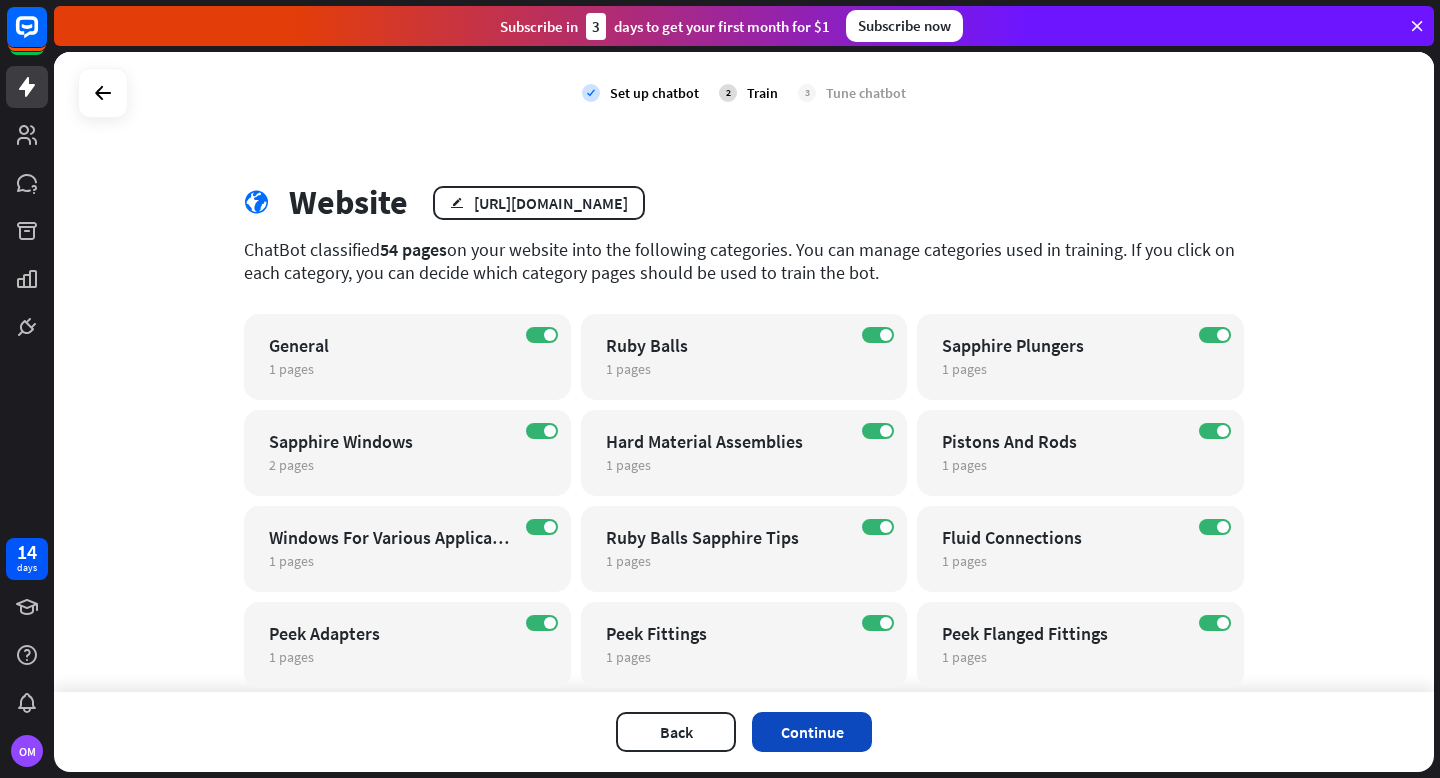 click on "Continue" at bounding box center [812, 732] 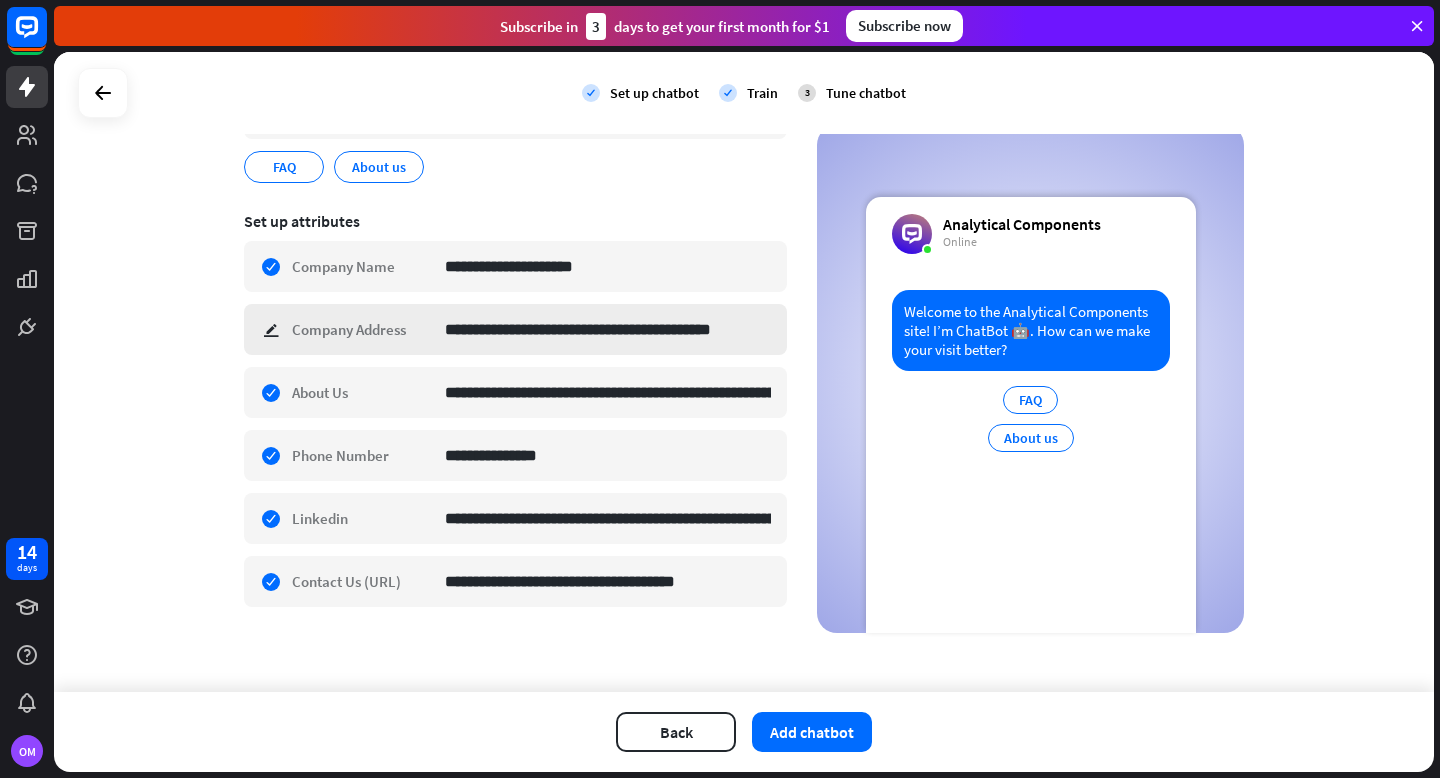 scroll, scrollTop: 262, scrollLeft: 0, axis: vertical 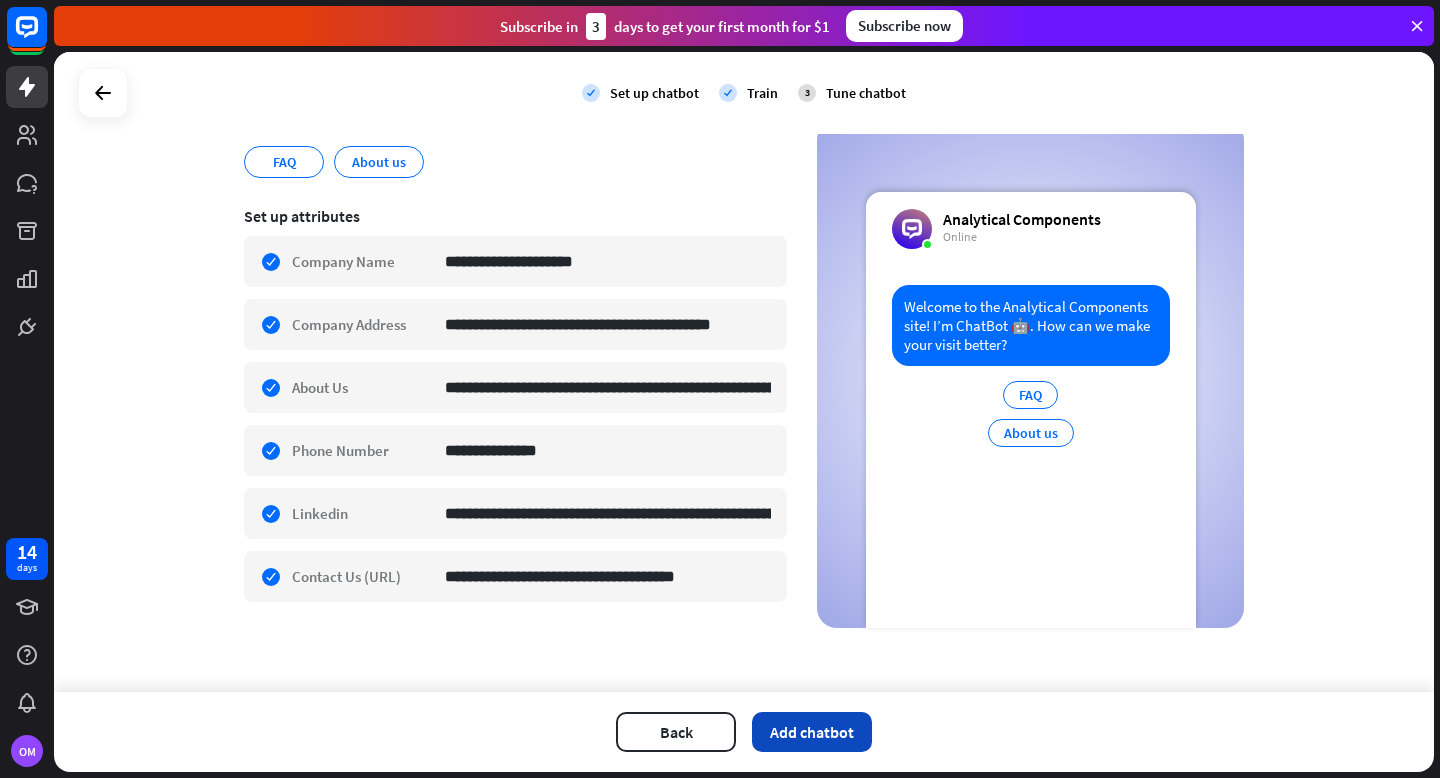 click on "Add chatbot" at bounding box center (812, 732) 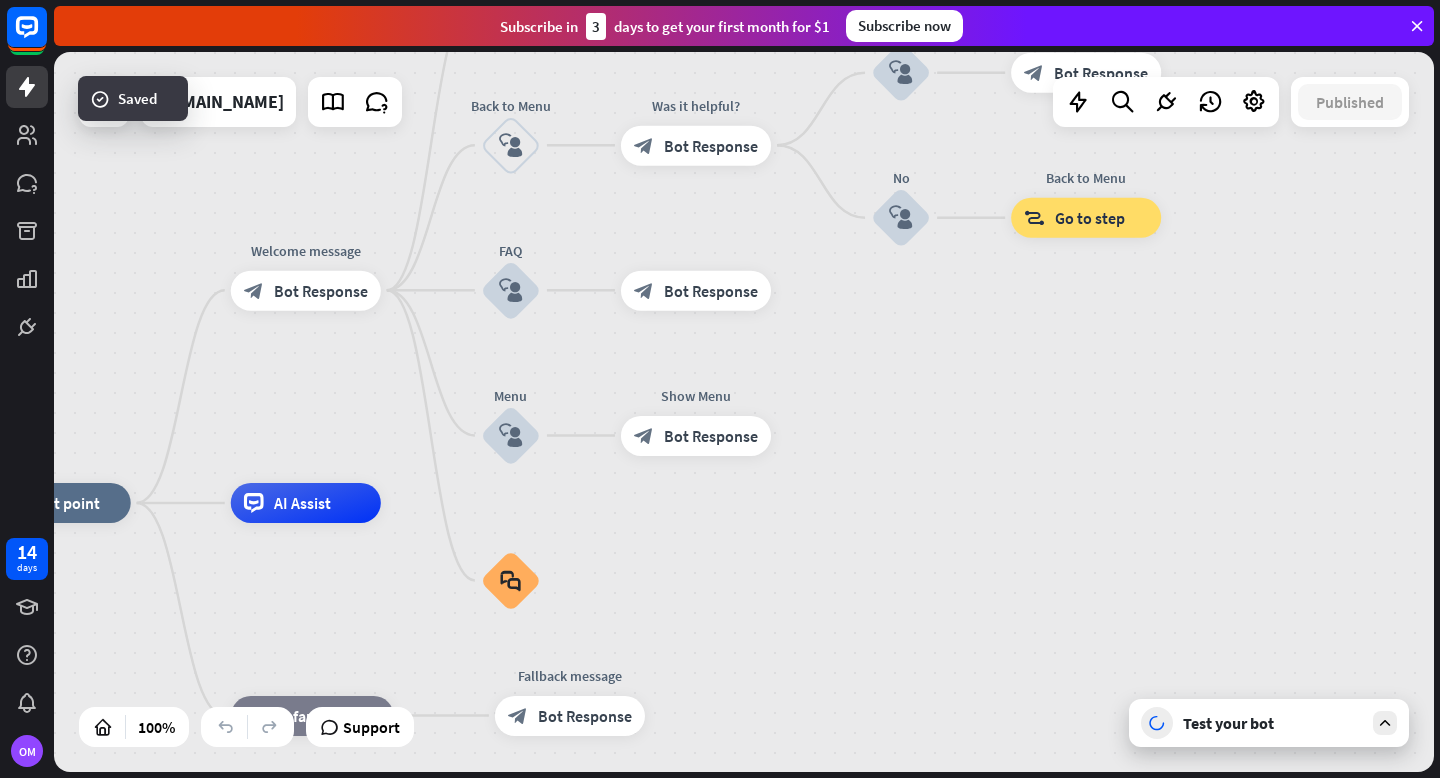drag, startPoint x: 1128, startPoint y: 541, endPoint x: 814, endPoint y: 632, distance: 326.92047 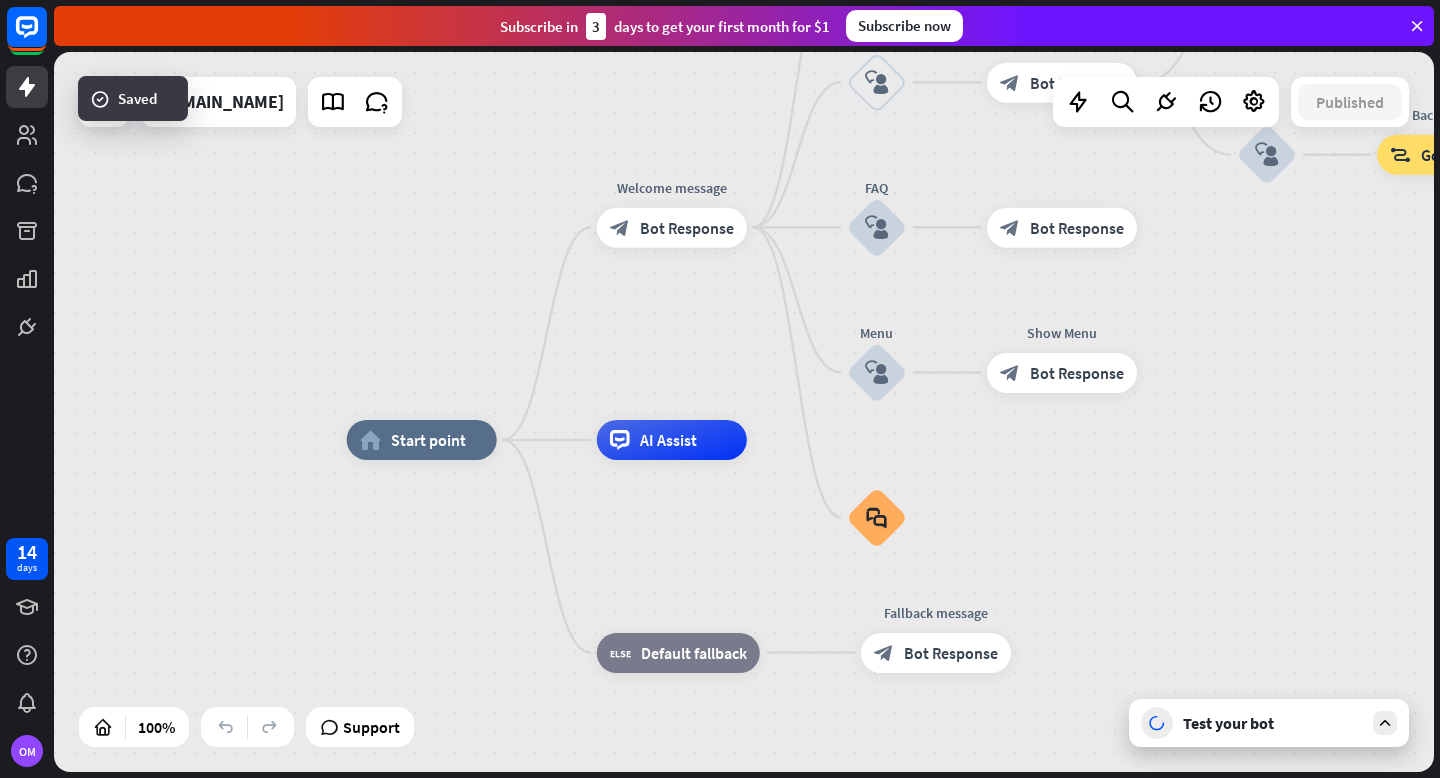 drag, startPoint x: 814, startPoint y: 632, endPoint x: 1181, endPoint y: 569, distance: 372.3681 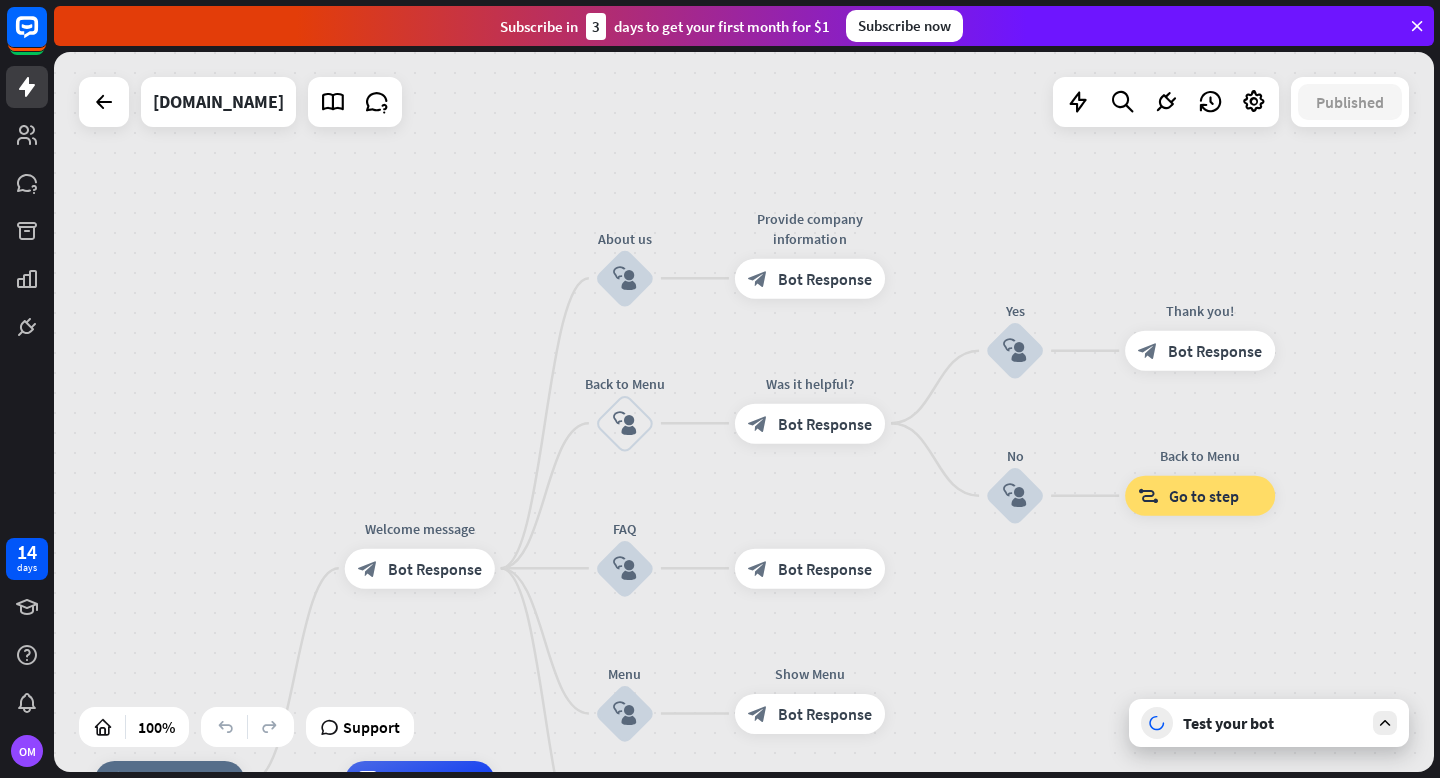 drag, startPoint x: 1307, startPoint y: 433, endPoint x: 1044, endPoint y: 777, distance: 433.01846 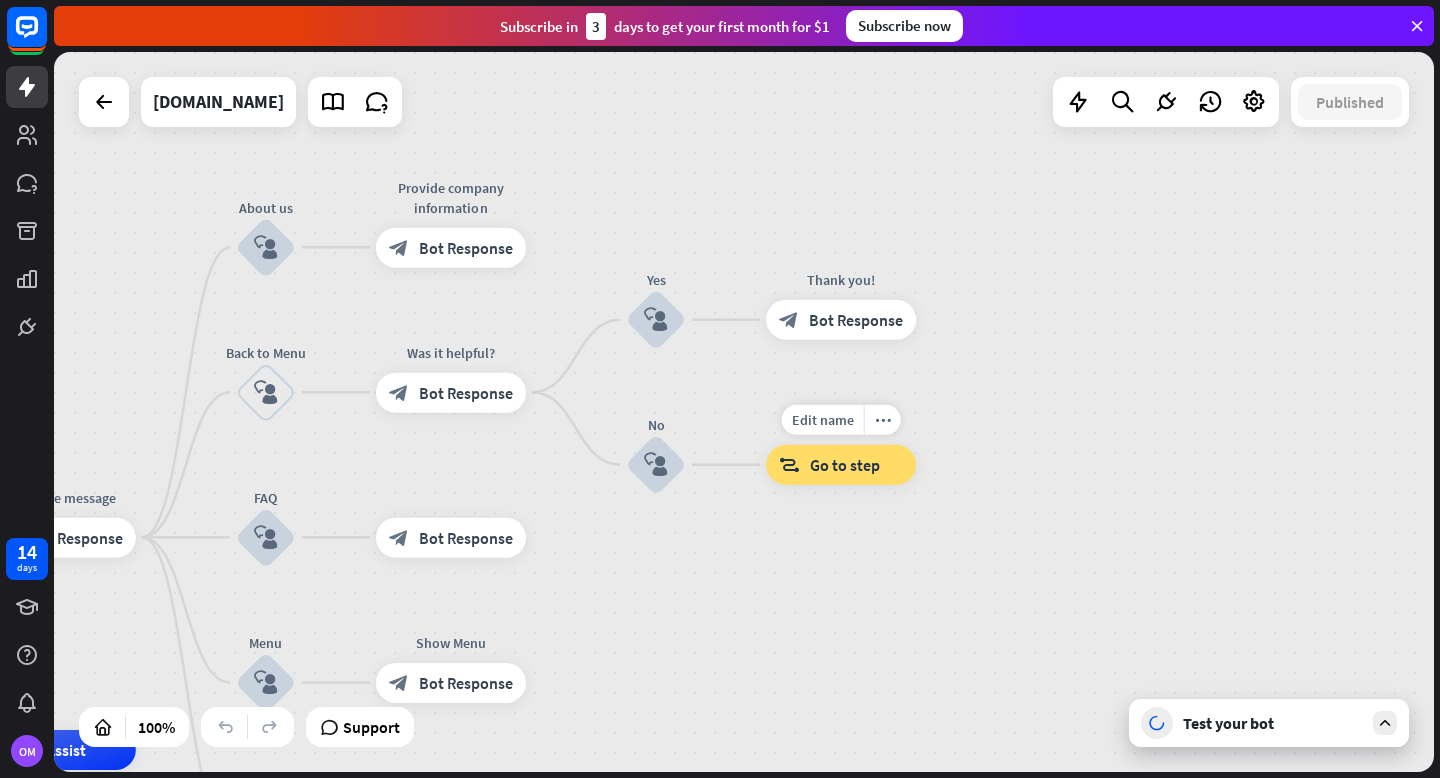 drag, startPoint x: 1277, startPoint y: 540, endPoint x: 879, endPoint y: 492, distance: 400.88403 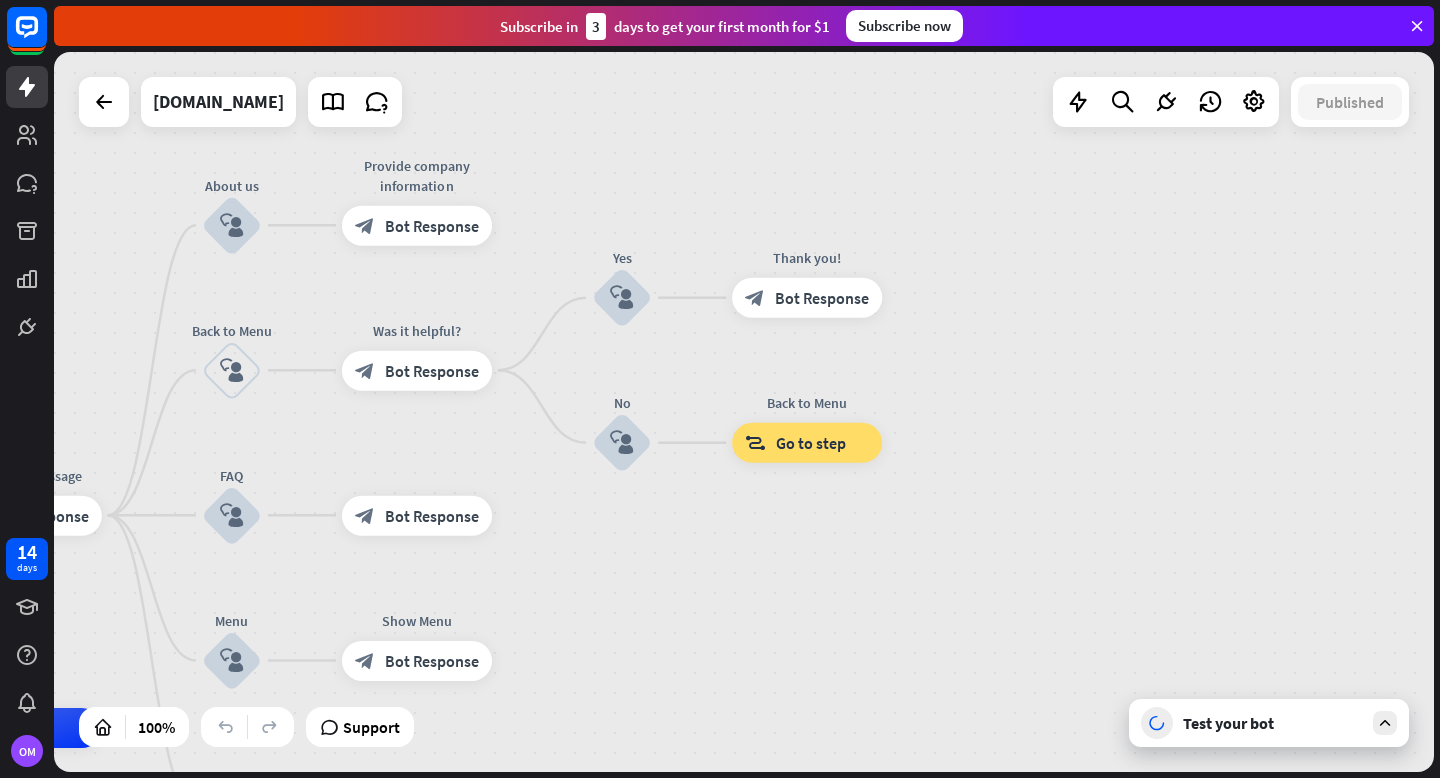 drag, startPoint x: 791, startPoint y: 595, endPoint x: 1121, endPoint y: 327, distance: 425.11646 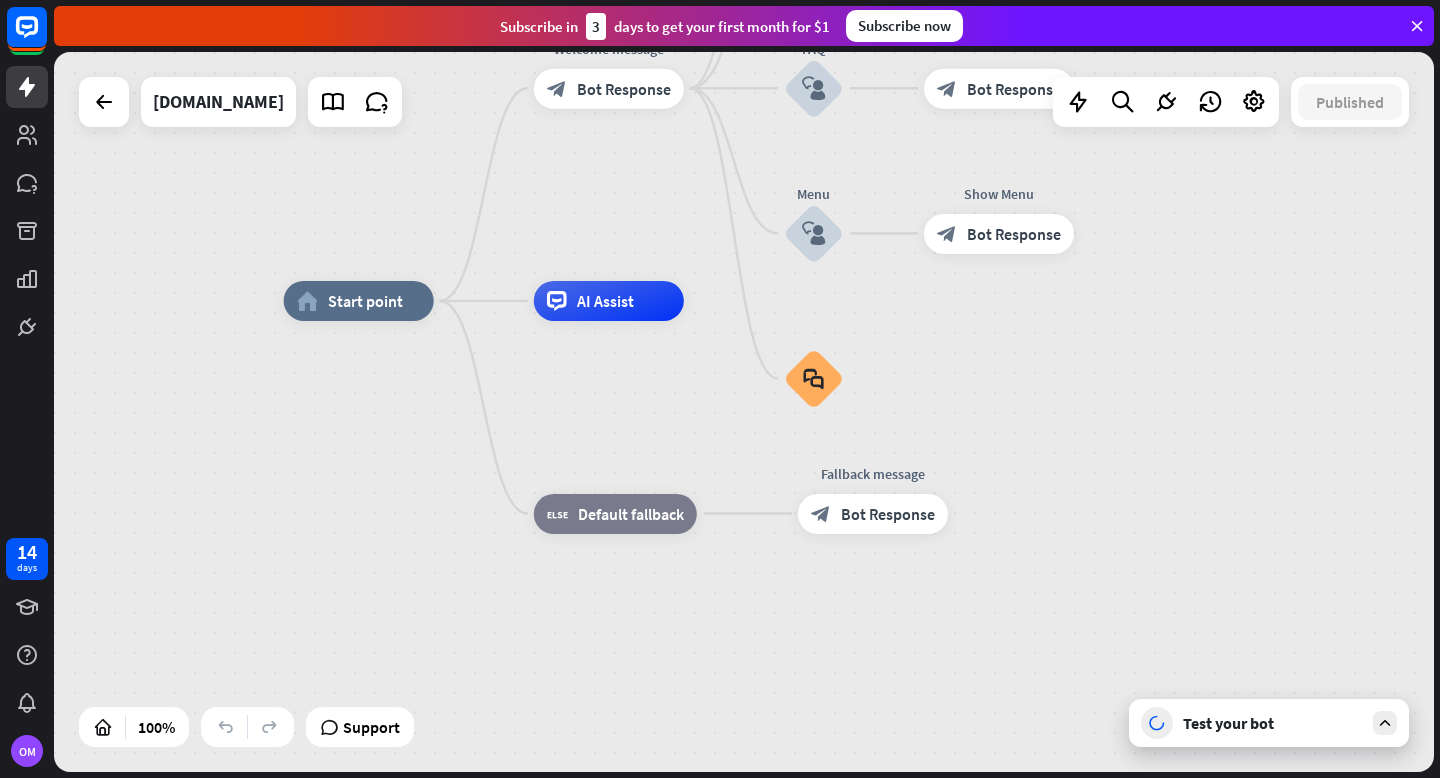 drag, startPoint x: 932, startPoint y: 425, endPoint x: 1197, endPoint y: 256, distance: 314.3024 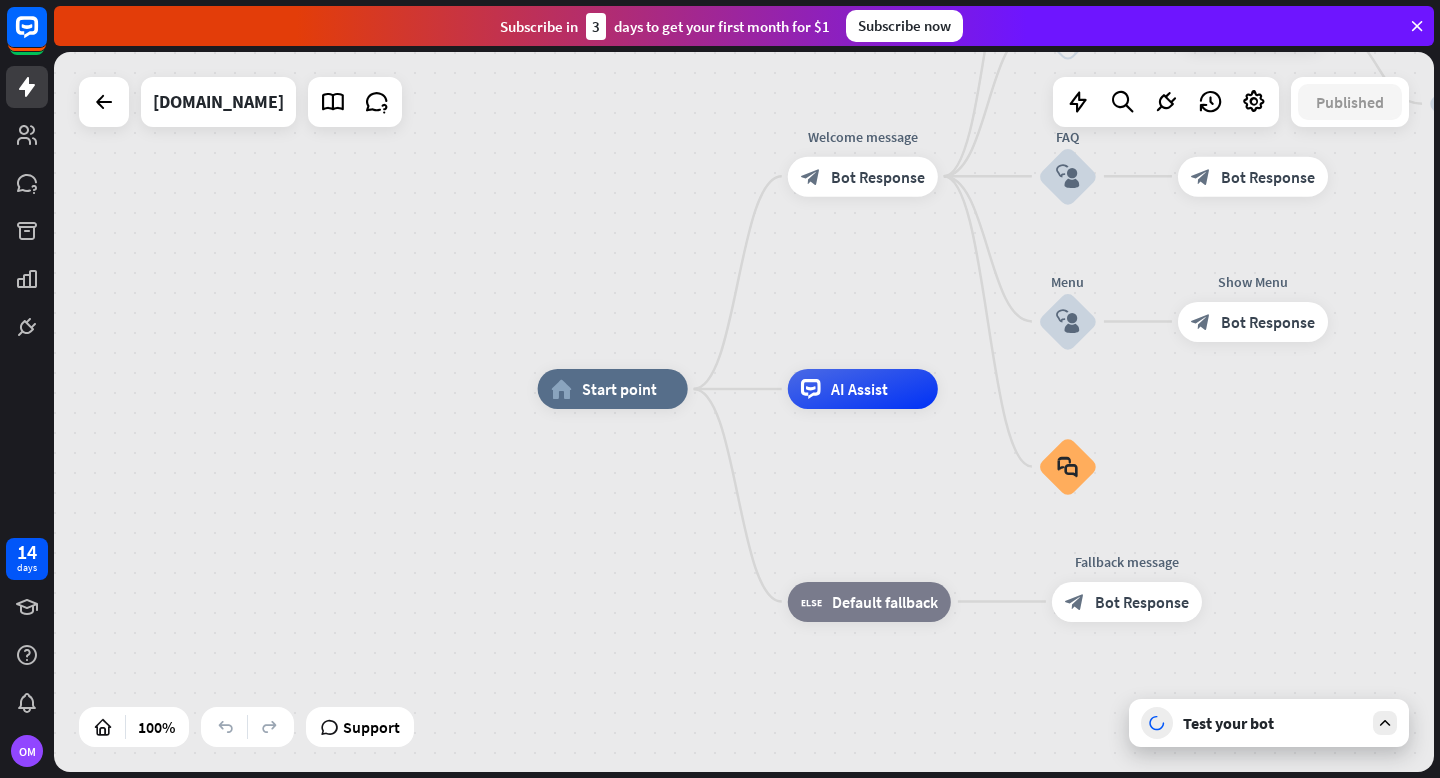 drag, startPoint x: 699, startPoint y: 600, endPoint x: 949, endPoint y: 690, distance: 265.7066 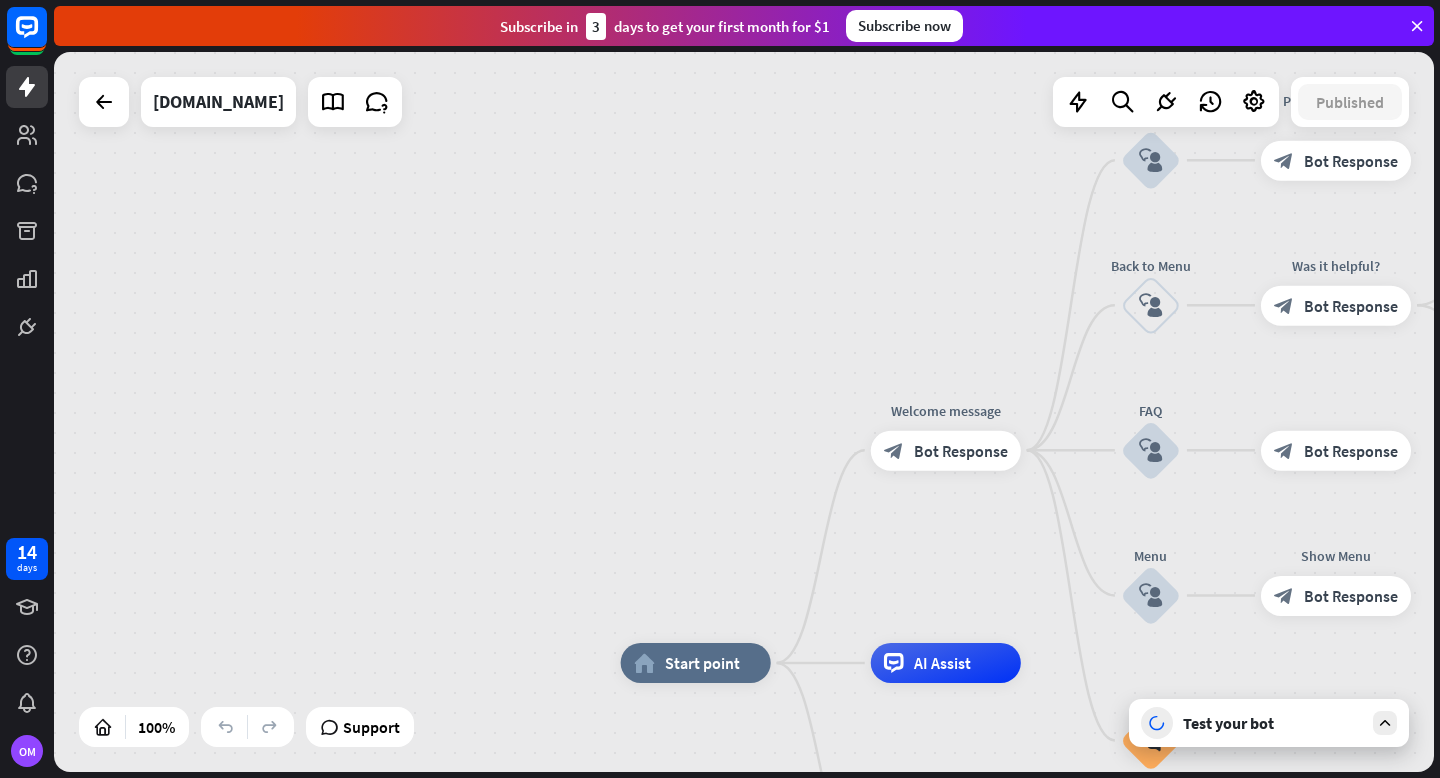 drag, startPoint x: 686, startPoint y: 265, endPoint x: 766, endPoint y: 538, distance: 284.48022 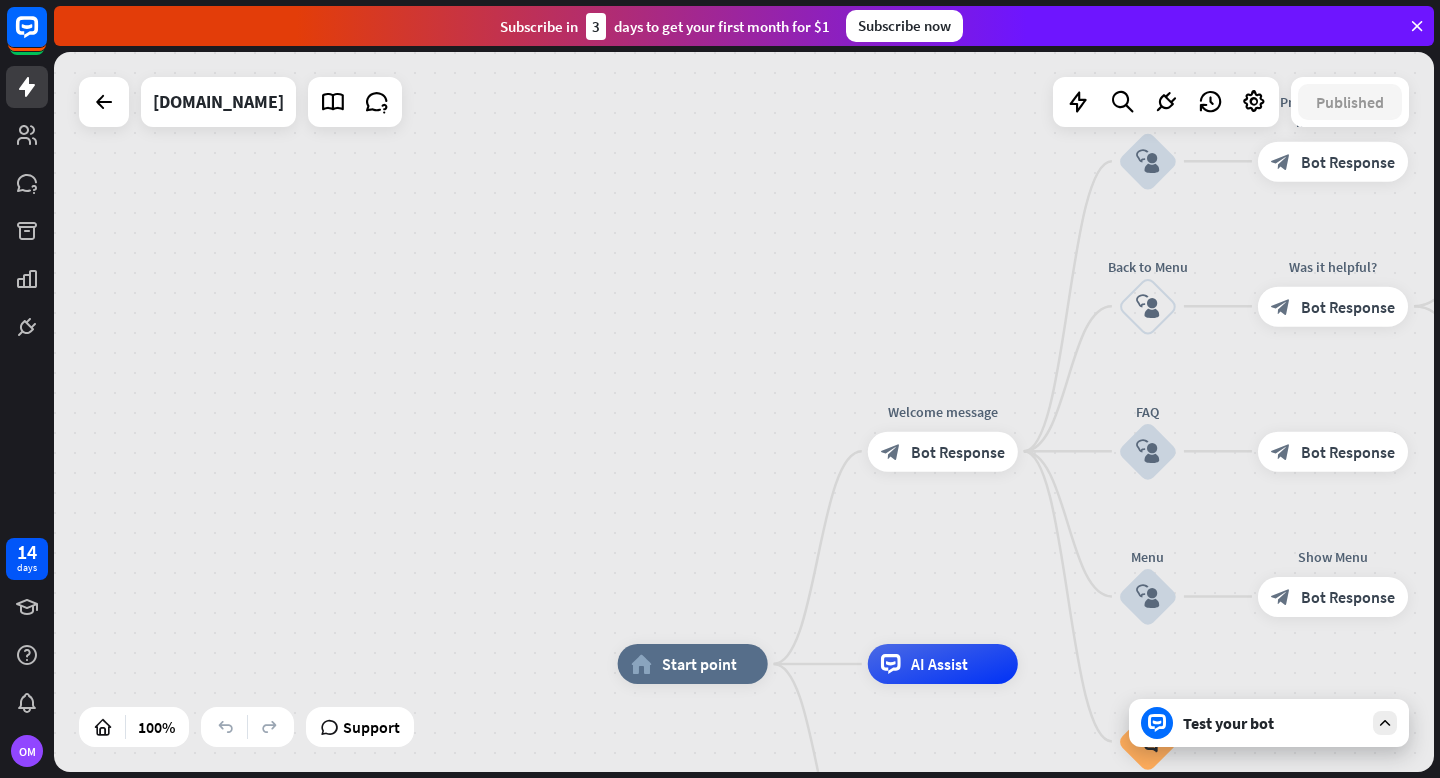 click at bounding box center [1385, 723] 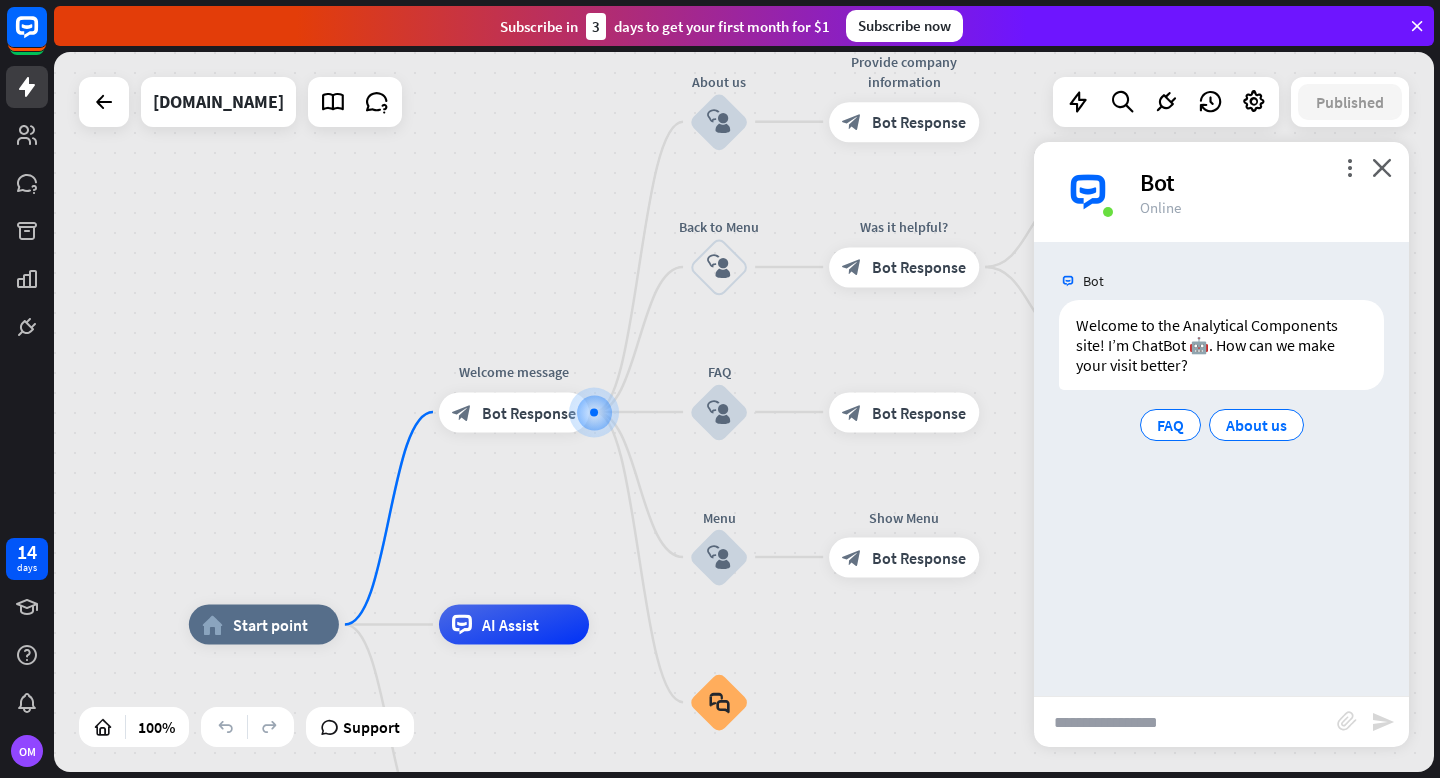 click at bounding box center [1185, 722] 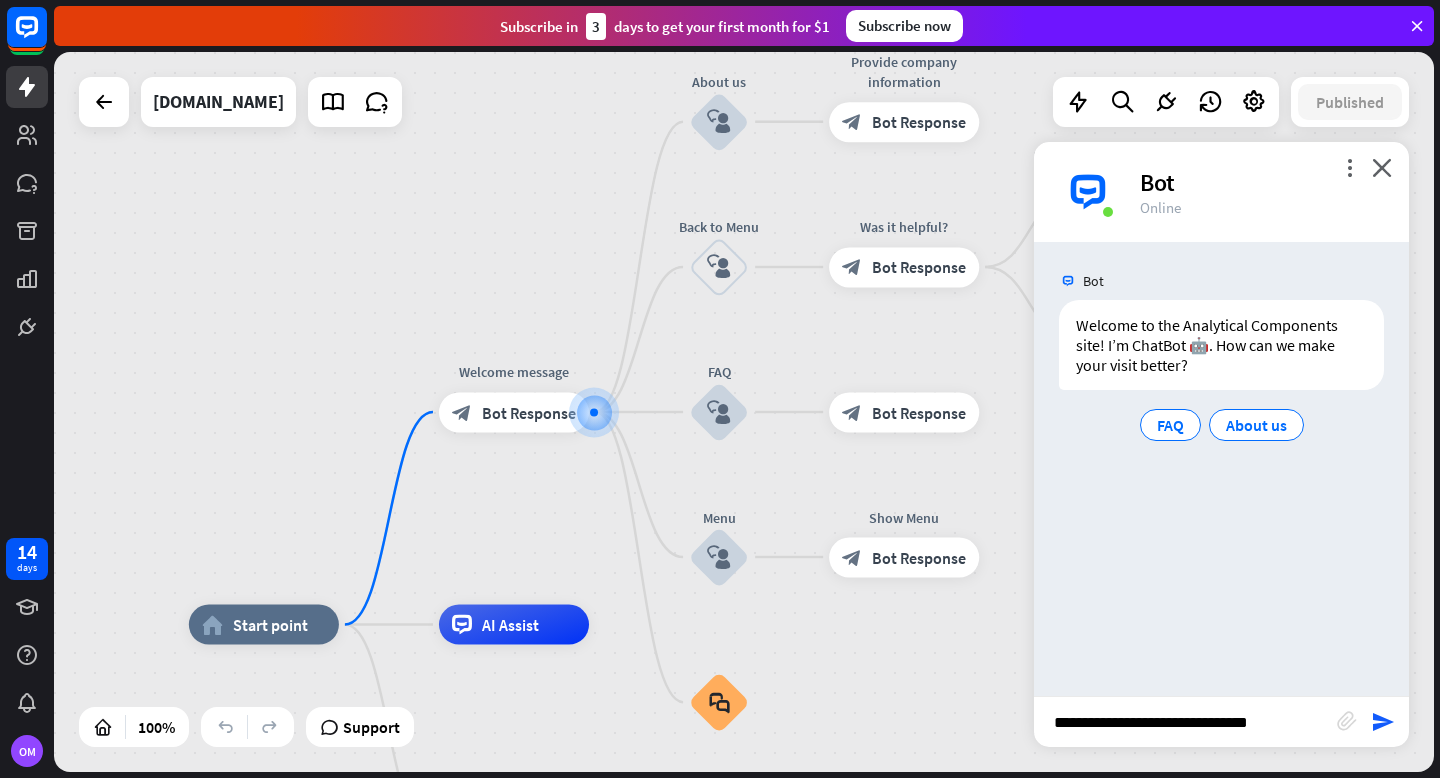 type on "**********" 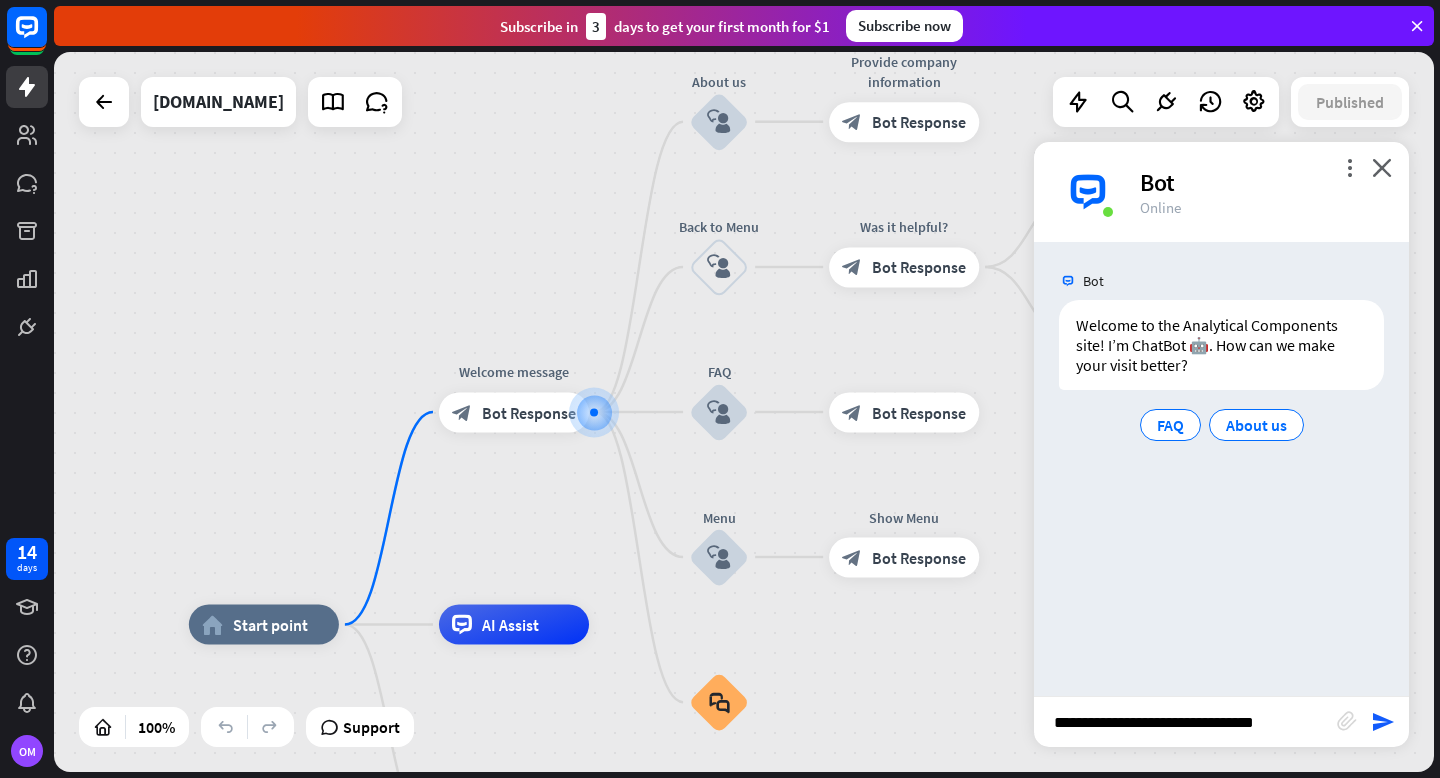 type 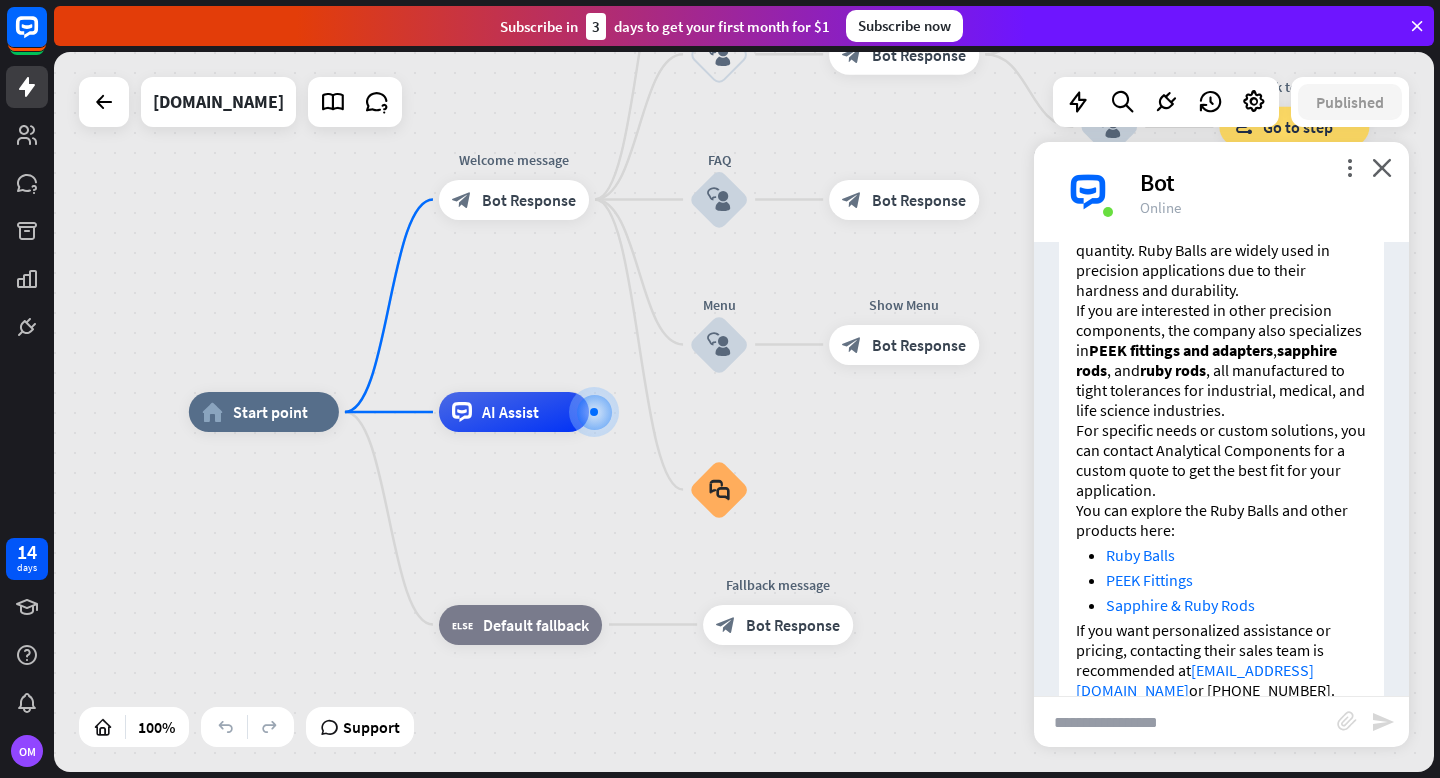 scroll, scrollTop: 500, scrollLeft: 0, axis: vertical 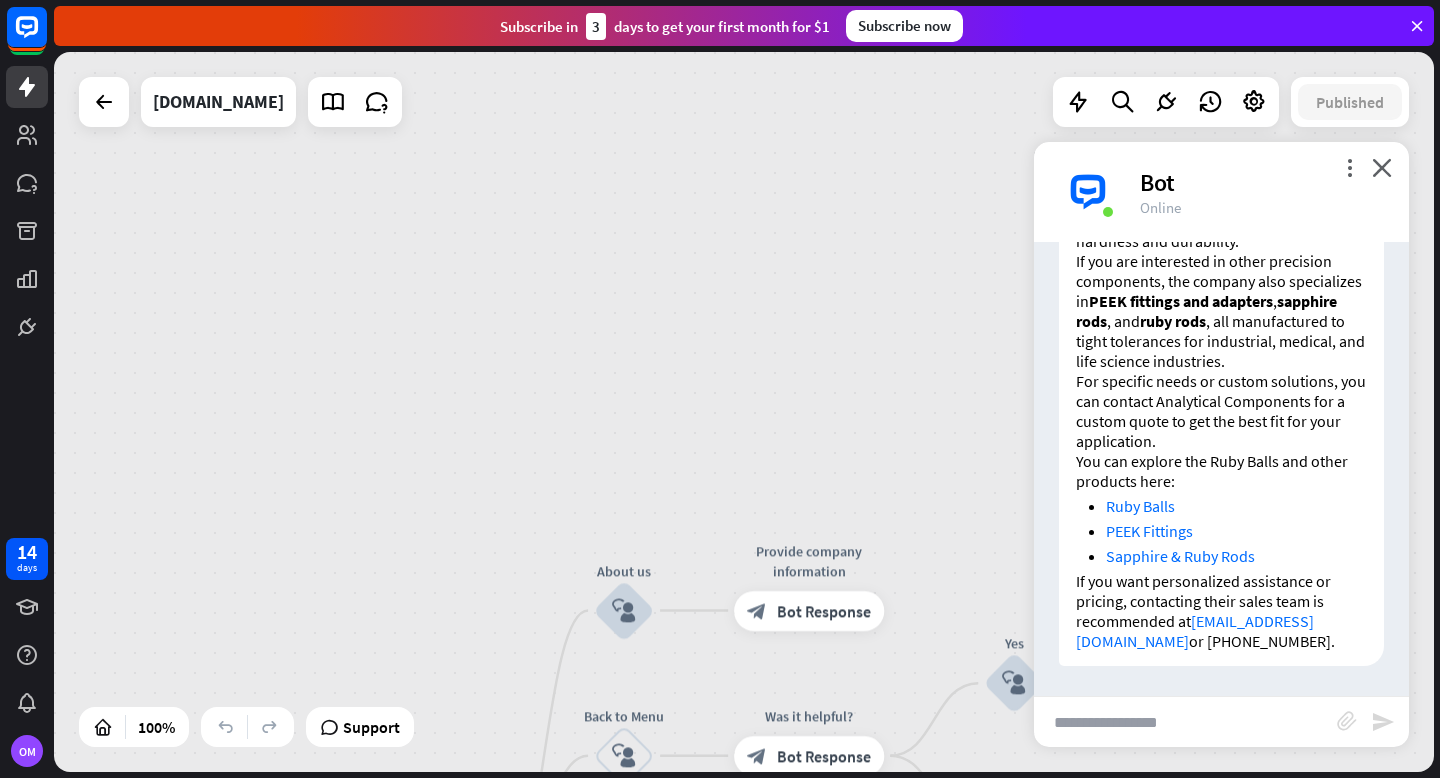 drag, startPoint x: 891, startPoint y: 266, endPoint x: 808, endPoint y: 251, distance: 84.34453 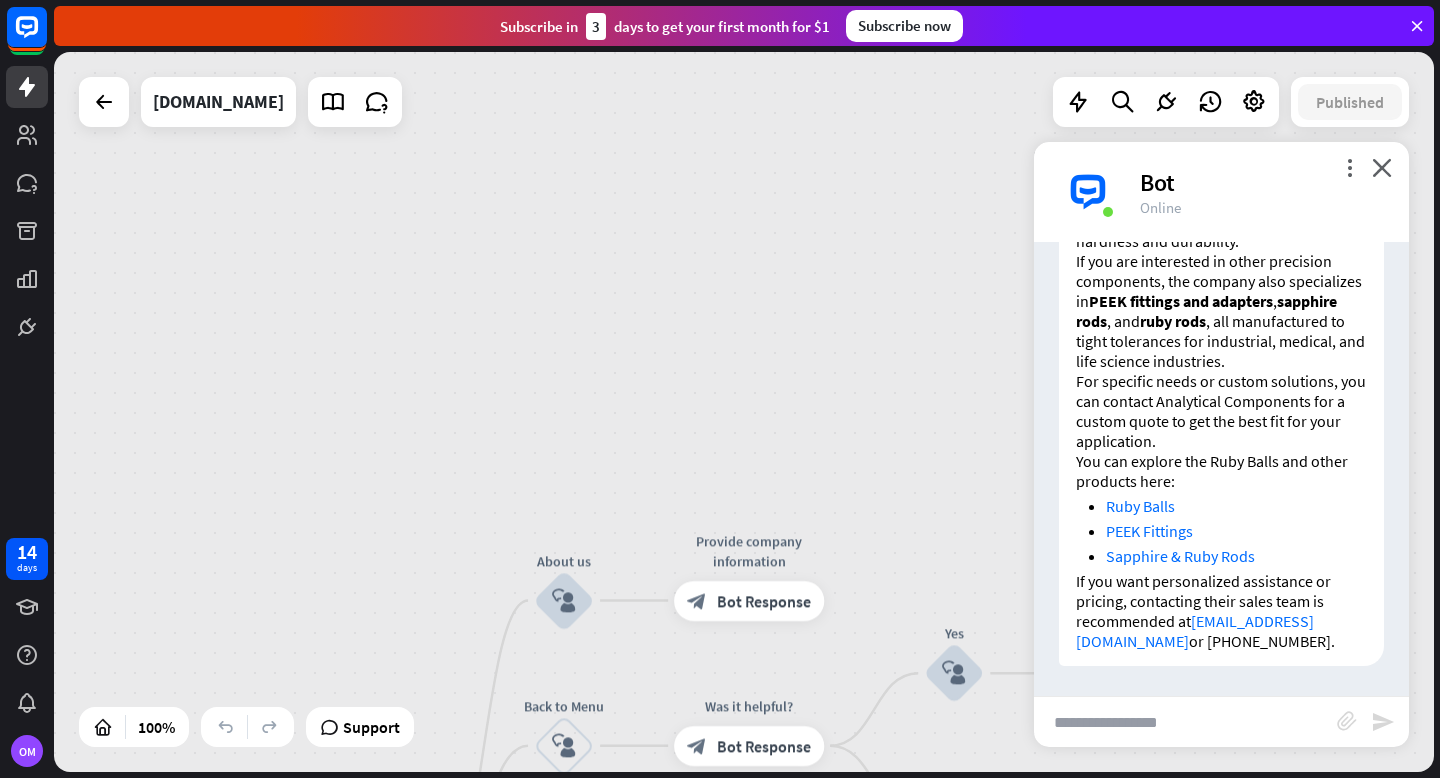 drag, startPoint x: 882, startPoint y: 394, endPoint x: 579, endPoint y: 174, distance: 374.44492 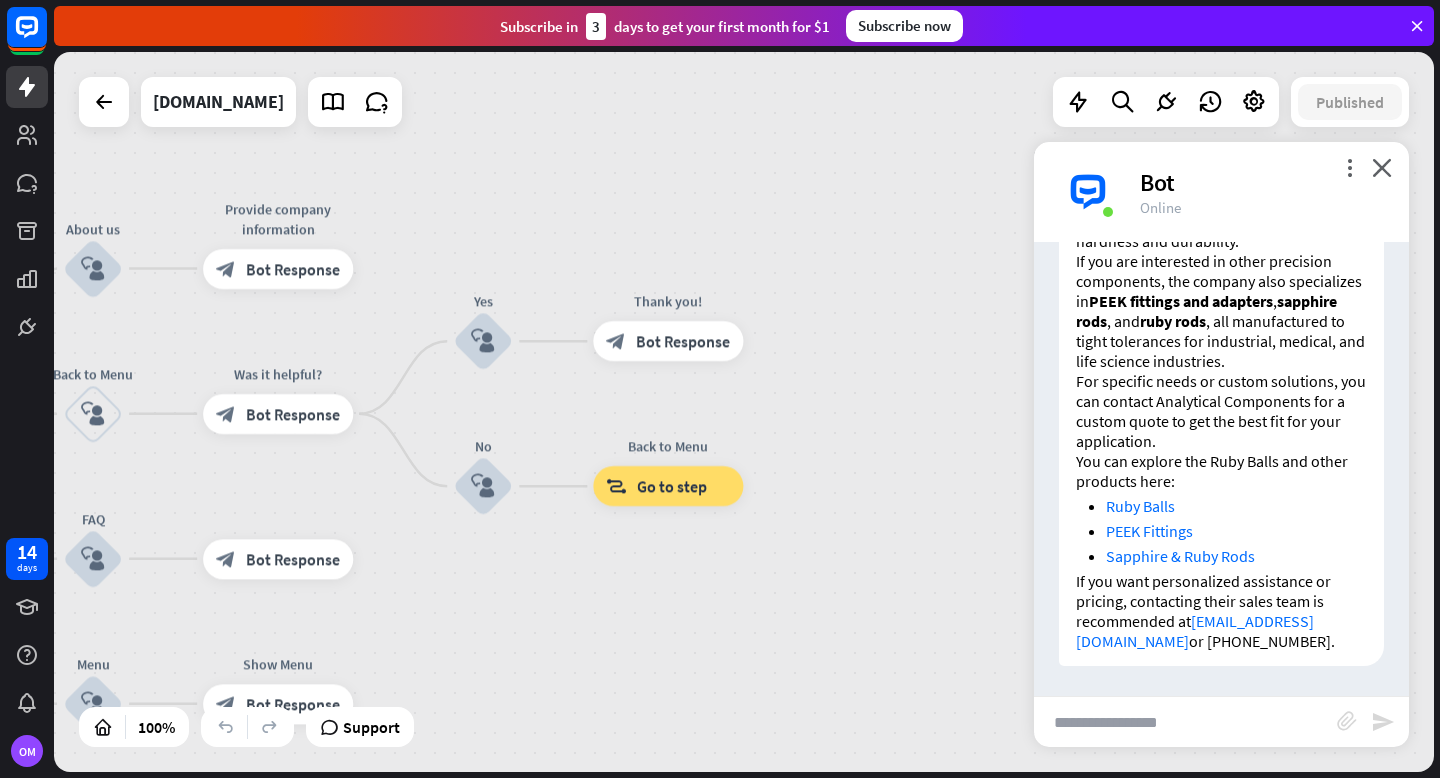 drag, startPoint x: 743, startPoint y: 328, endPoint x: 511, endPoint y: 195, distance: 267.41916 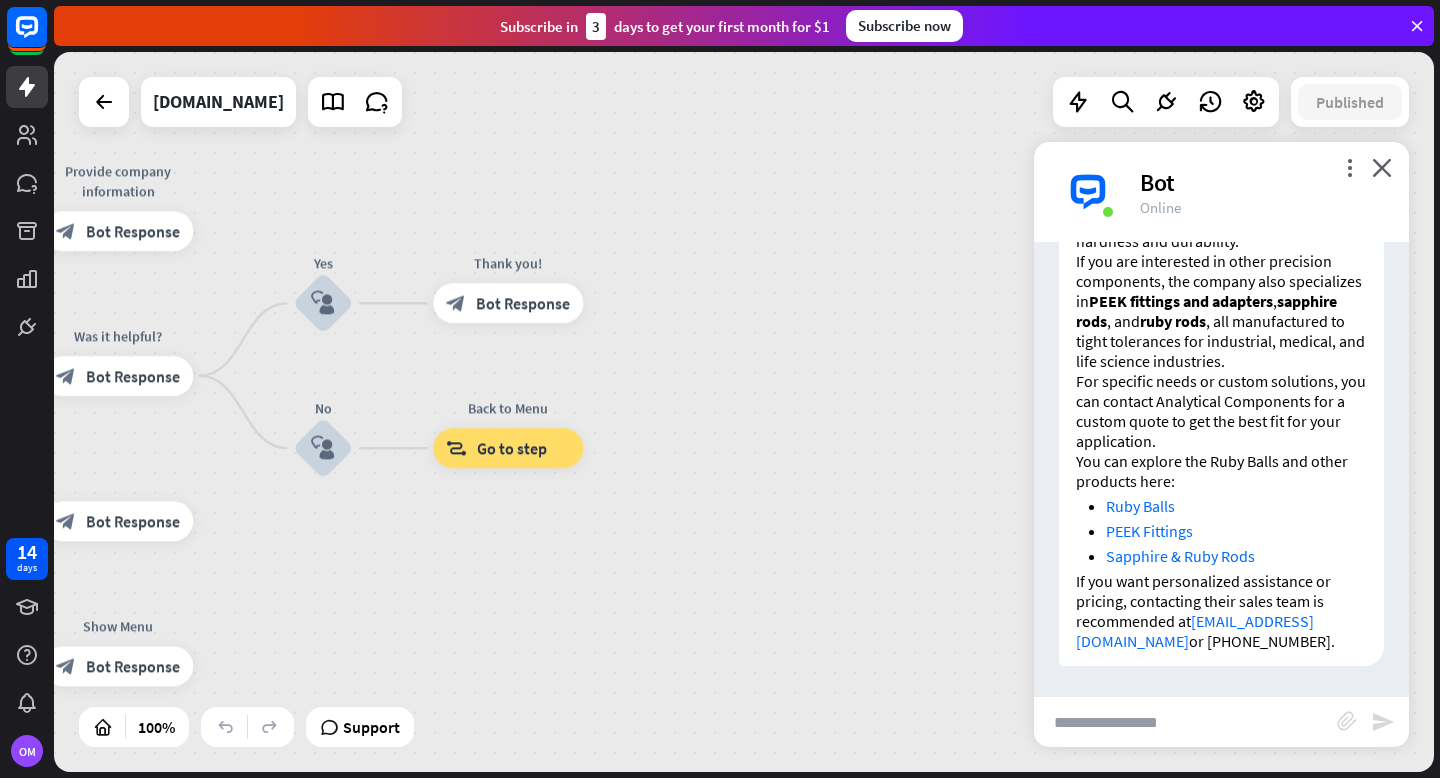 drag, startPoint x: 788, startPoint y: 202, endPoint x: 928, endPoint y: 120, distance: 162.24672 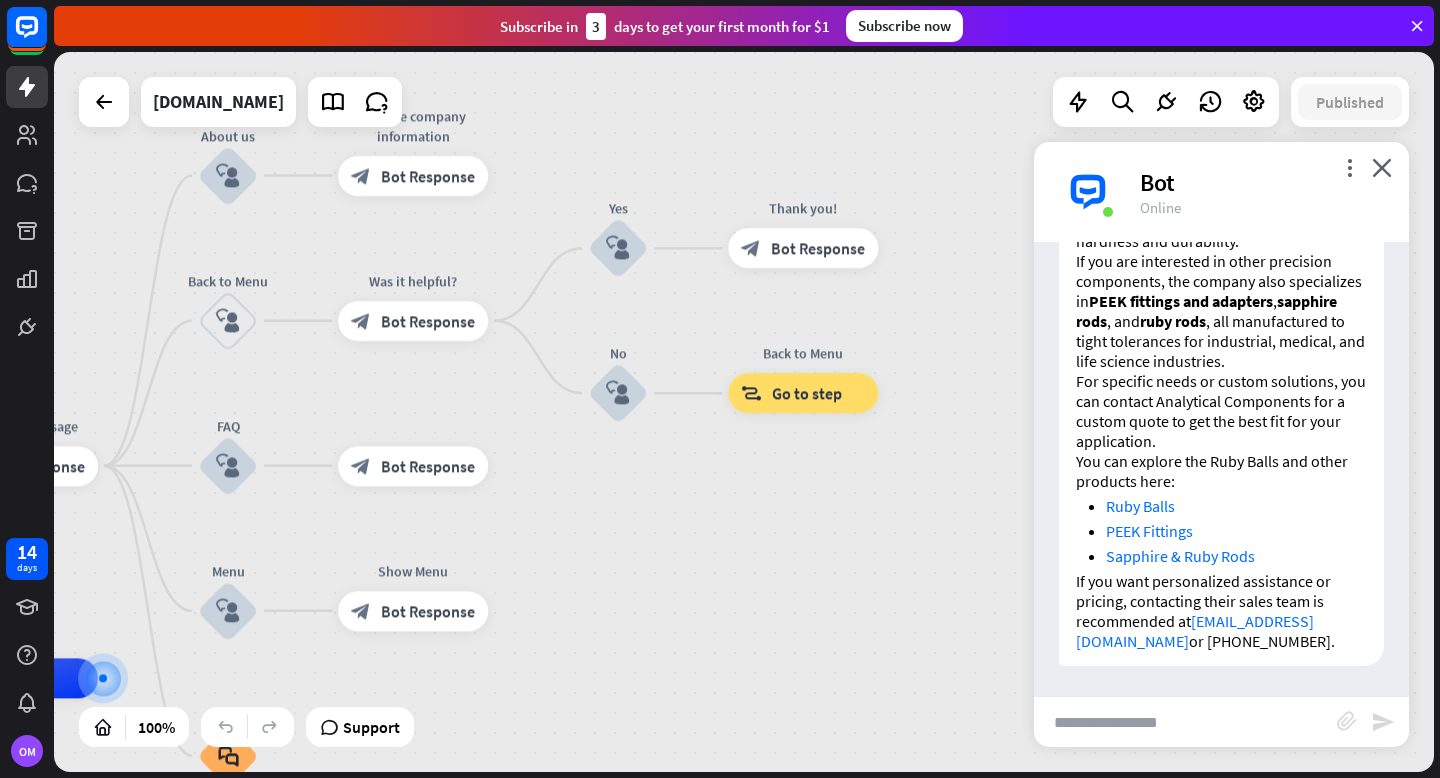 drag, startPoint x: 667, startPoint y: 541, endPoint x: 1037, endPoint y: 449, distance: 381.2663 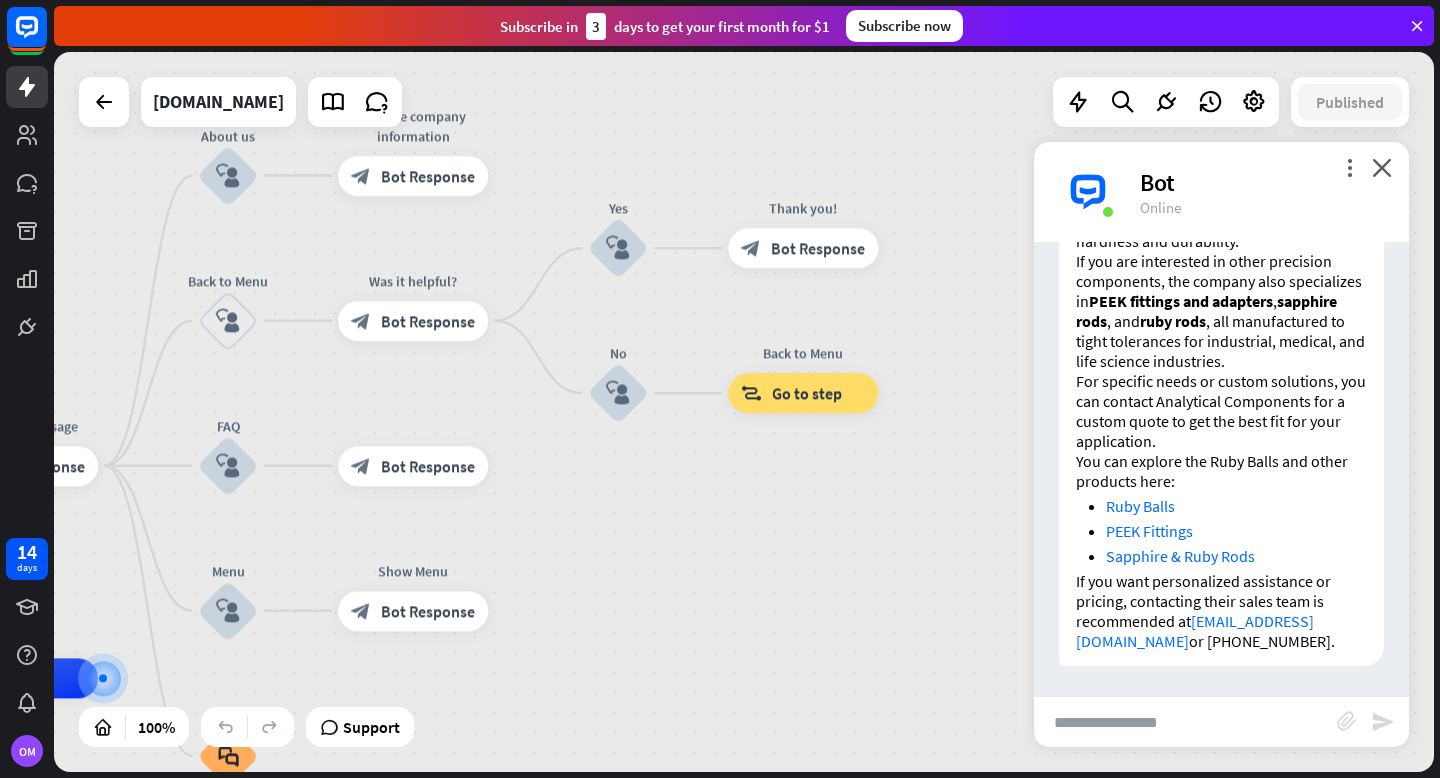 click on "home_2   Start point                 Welcome message   block_bot_response   Bot Response                 About us   block_user_input                 Provide company information   block_bot_response   Bot Response                 Back to Menu   block_user_input                 Was it helpful?   block_bot_response   Bot Response                 Yes   block_user_input                 Thank you!   block_bot_response   Bot Response                 No   block_user_input                 Back to Menu   block_goto   Go to step                 FAQ   block_user_input                   block_bot_response   Bot Response                 Menu   block_user_input                 Show Menu   block_bot_response   Bot Response                   block_faq                     AI Assist                       block_fallback   Default fallback                 Fallback message   block_bot_response   Bot Response
[DOMAIN_NAME]
100%" at bounding box center (744, 412) 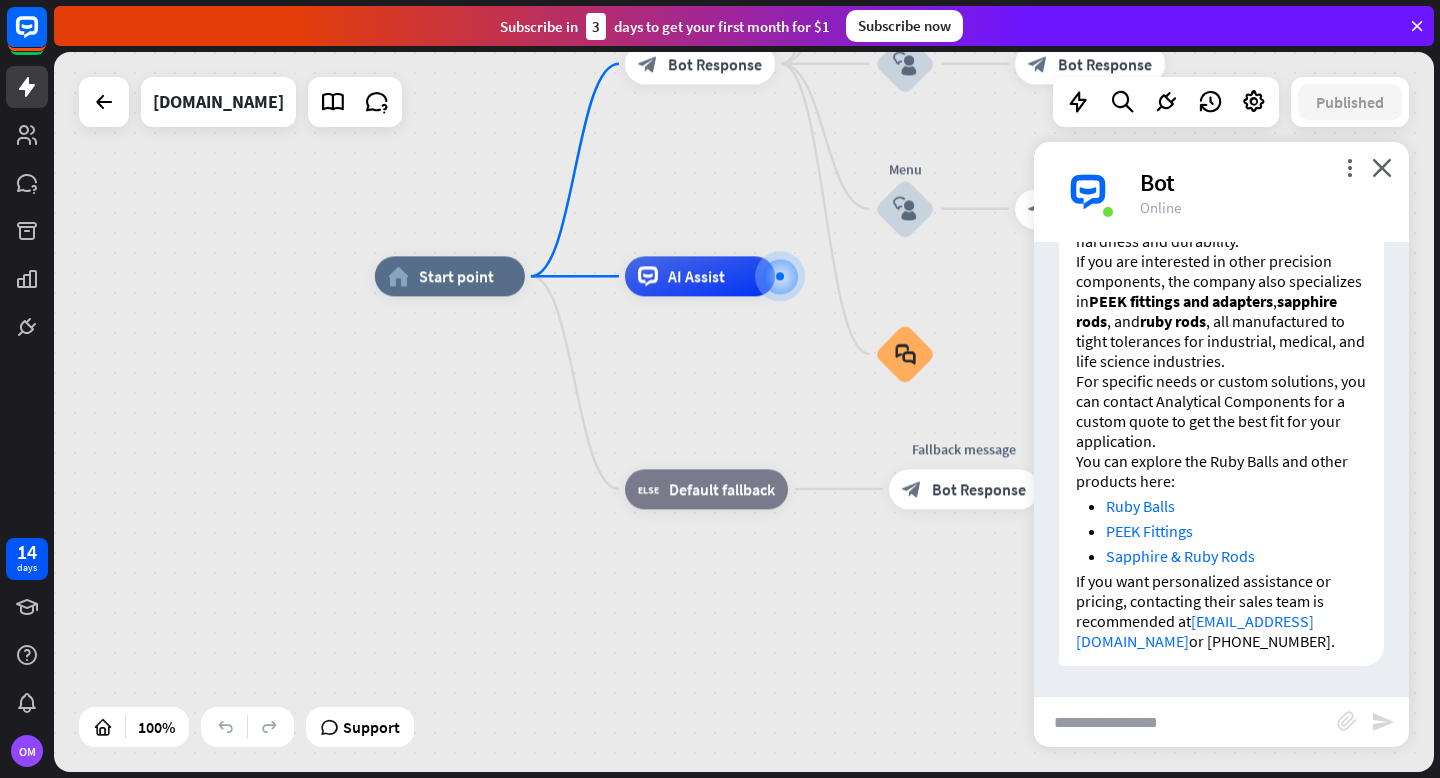drag, startPoint x: 689, startPoint y: 636, endPoint x: 996, endPoint y: 326, distance: 436.29004 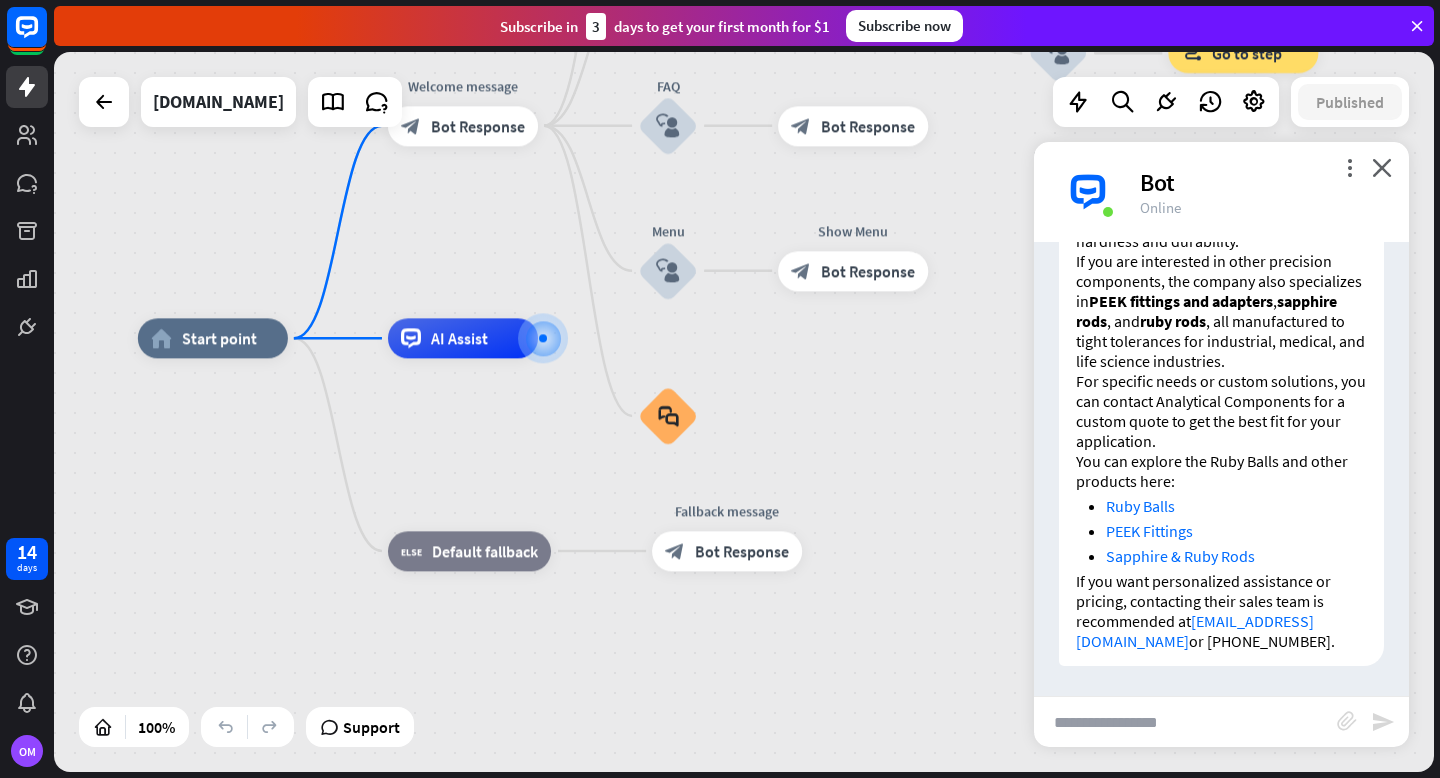 drag, startPoint x: 906, startPoint y: 572, endPoint x: 678, endPoint y: 658, distance: 243.68011 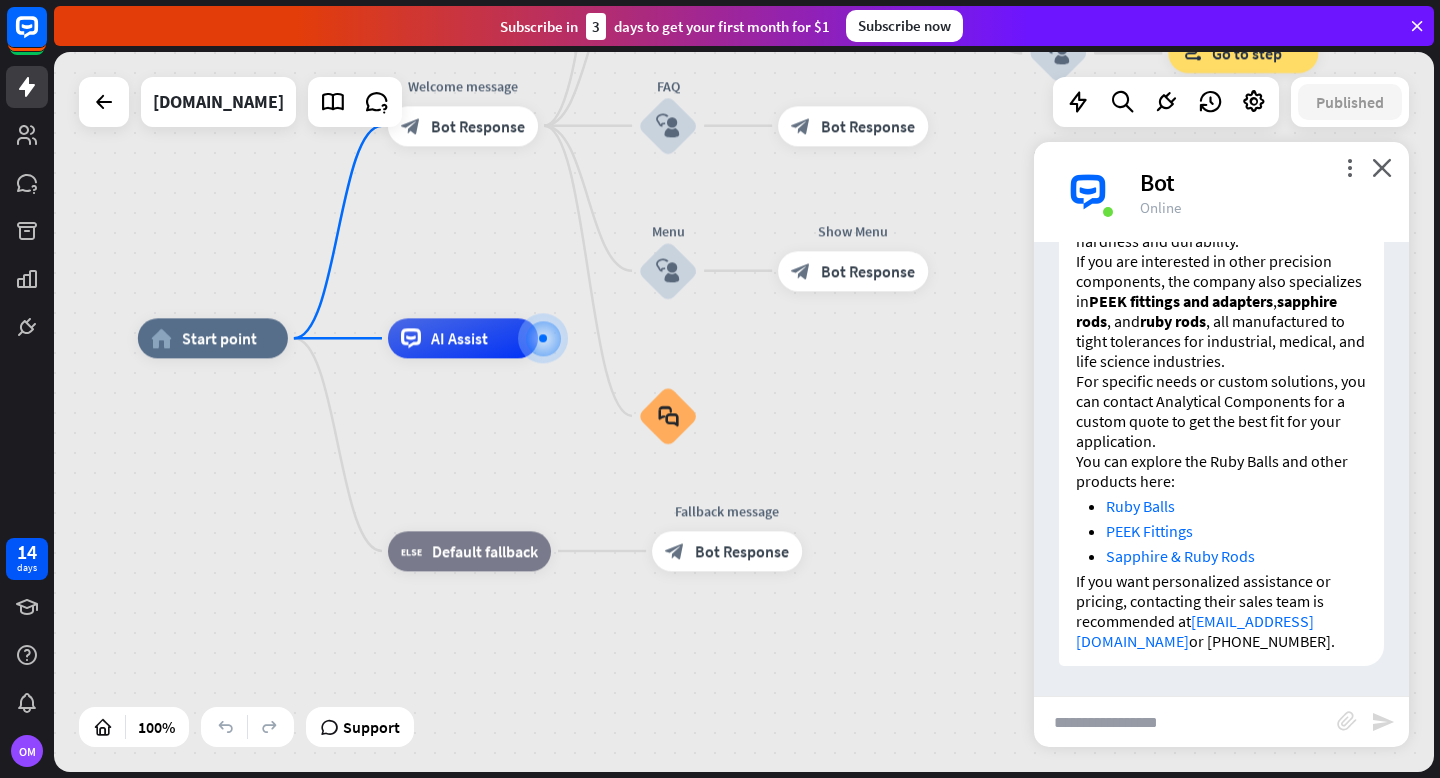 click on "home_2   Start point                 Welcome message   block_bot_response   Bot Response                 About us   block_user_input                 Provide company information   block_bot_response   Bot Response                 Back to Menu   block_user_input                 Was it helpful?   block_bot_response   Bot Response                 Yes   block_user_input                 Thank you!   block_bot_response   Bot Response                 No   block_user_input                 Back to Menu   block_goto   Go to step                 FAQ   block_user_input                   block_bot_response   Bot Response                 Menu   block_user_input                 Show Menu   block_bot_response   Bot Response                   block_faq                     AI Assist                       block_fallback   Default fallback                 Fallback message   block_bot_response   Bot Response" at bounding box center [828, 698] 